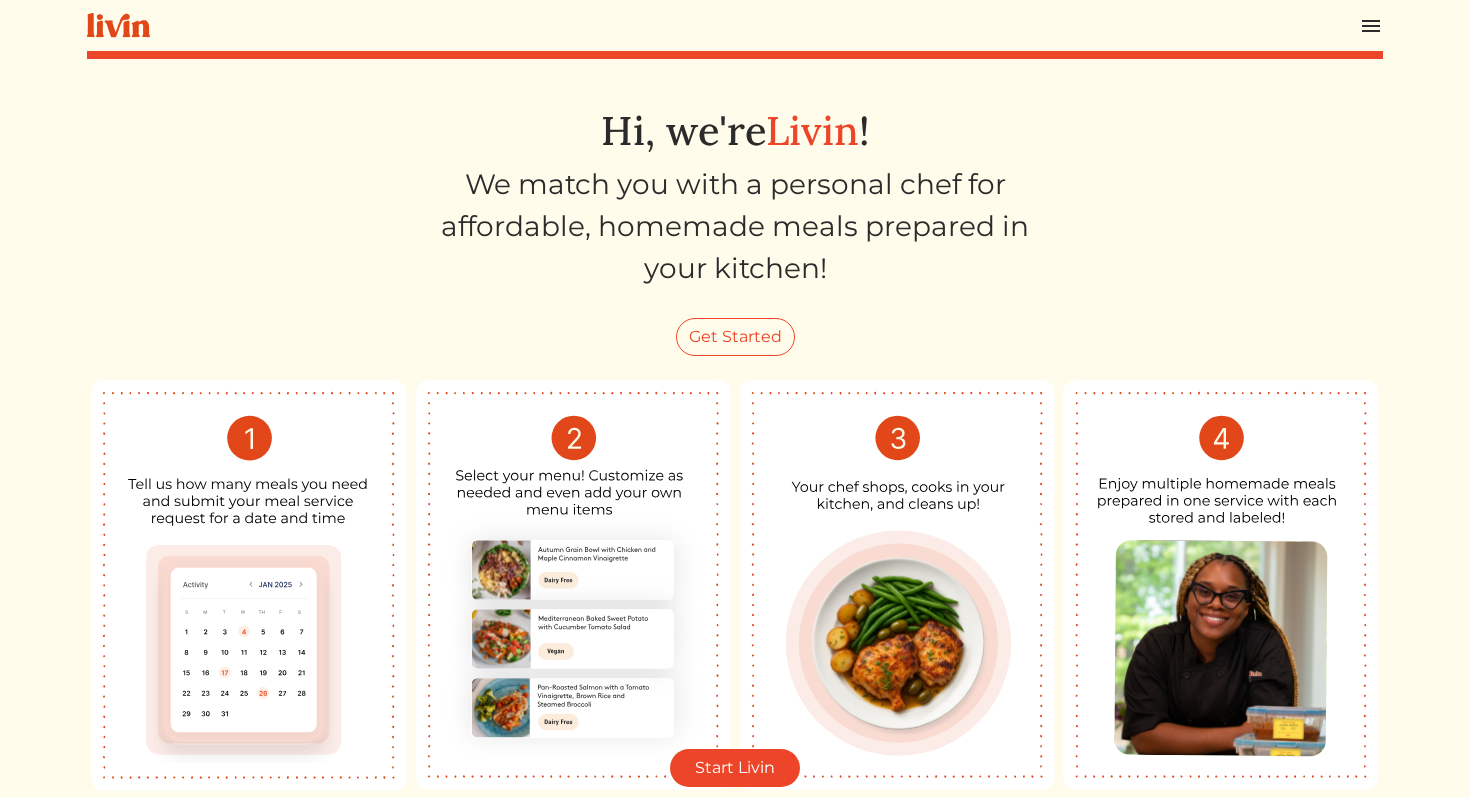 scroll, scrollTop: 0, scrollLeft: 0, axis: both 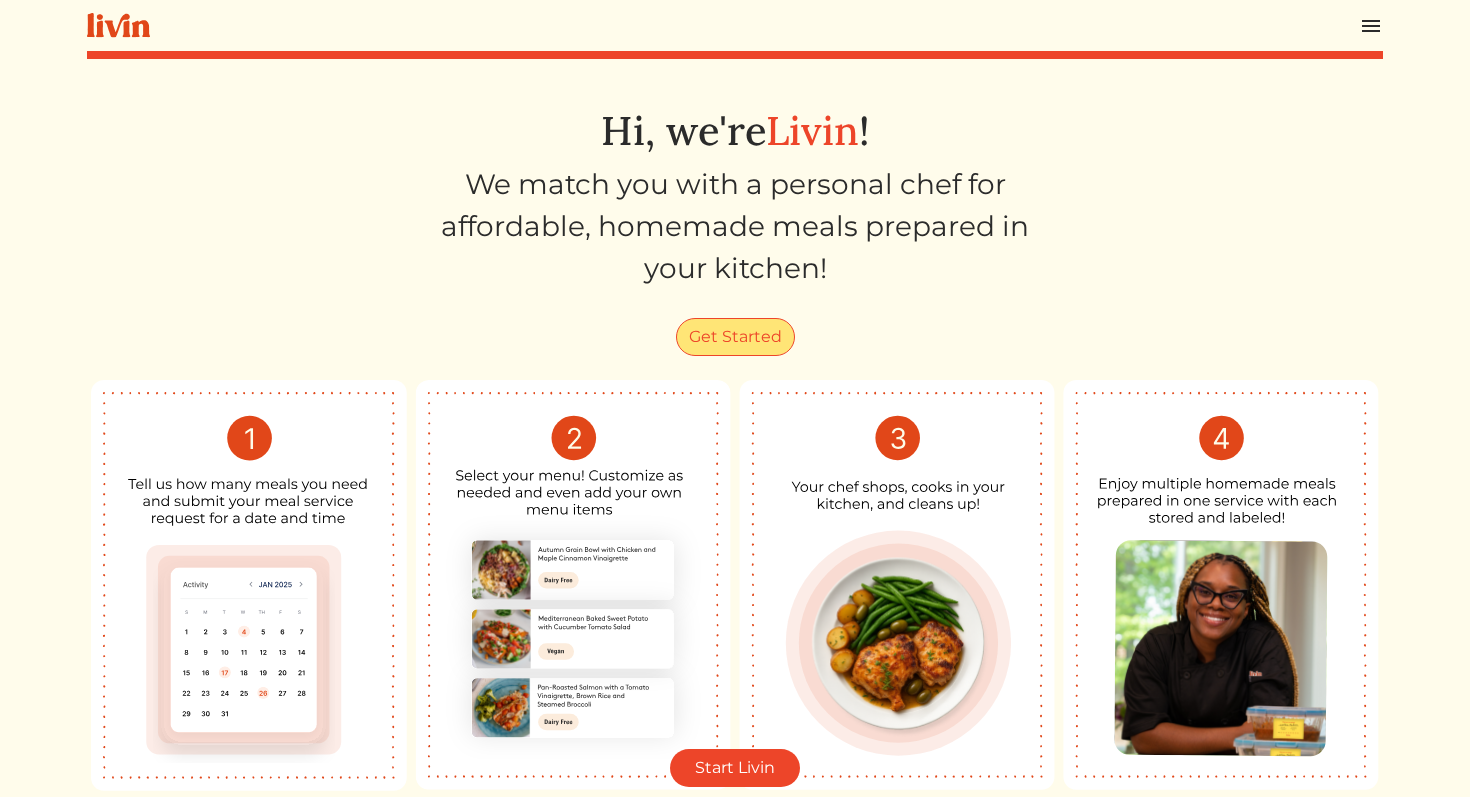 click on "Get Started" at bounding box center [735, 337] 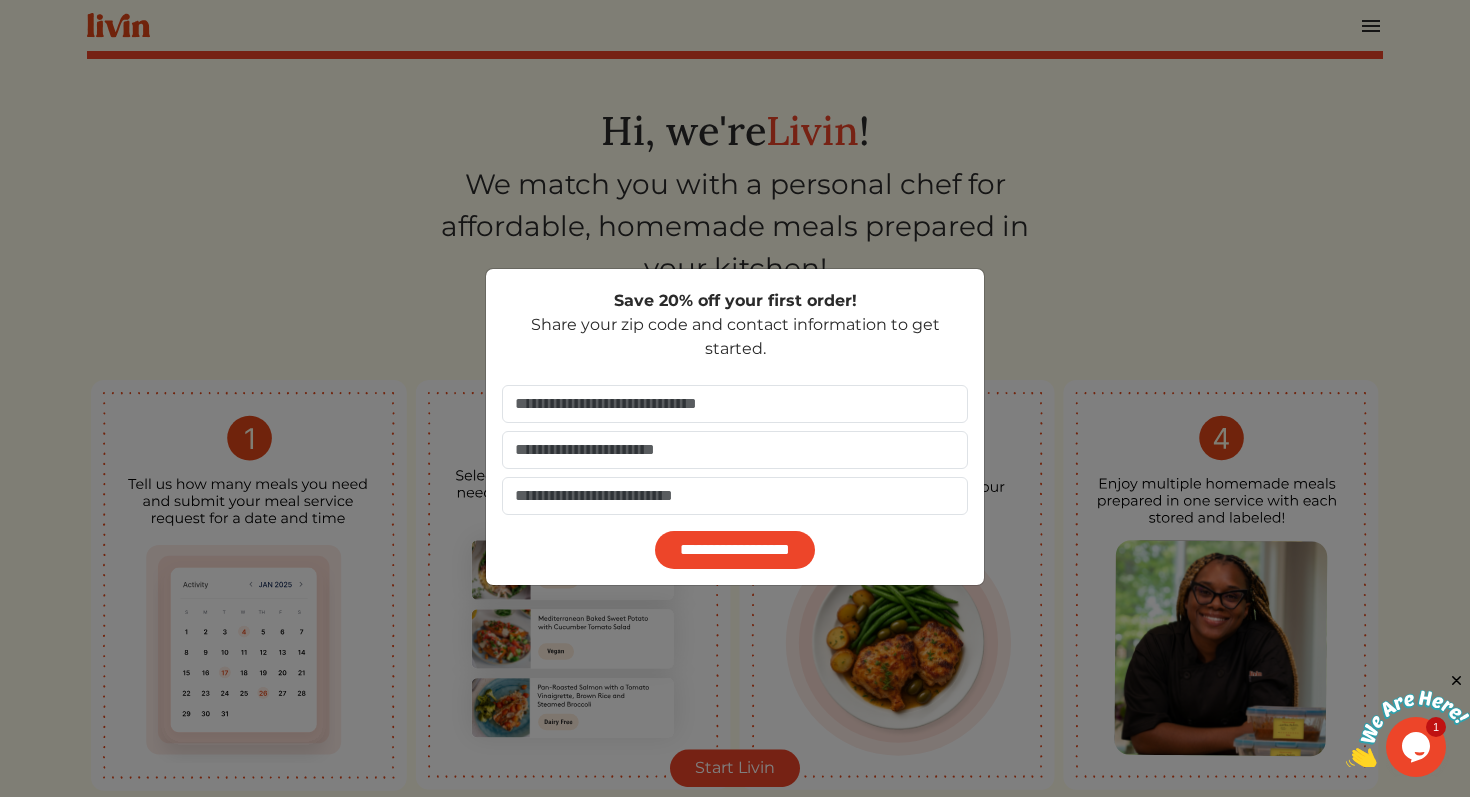 scroll, scrollTop: 0, scrollLeft: 0, axis: both 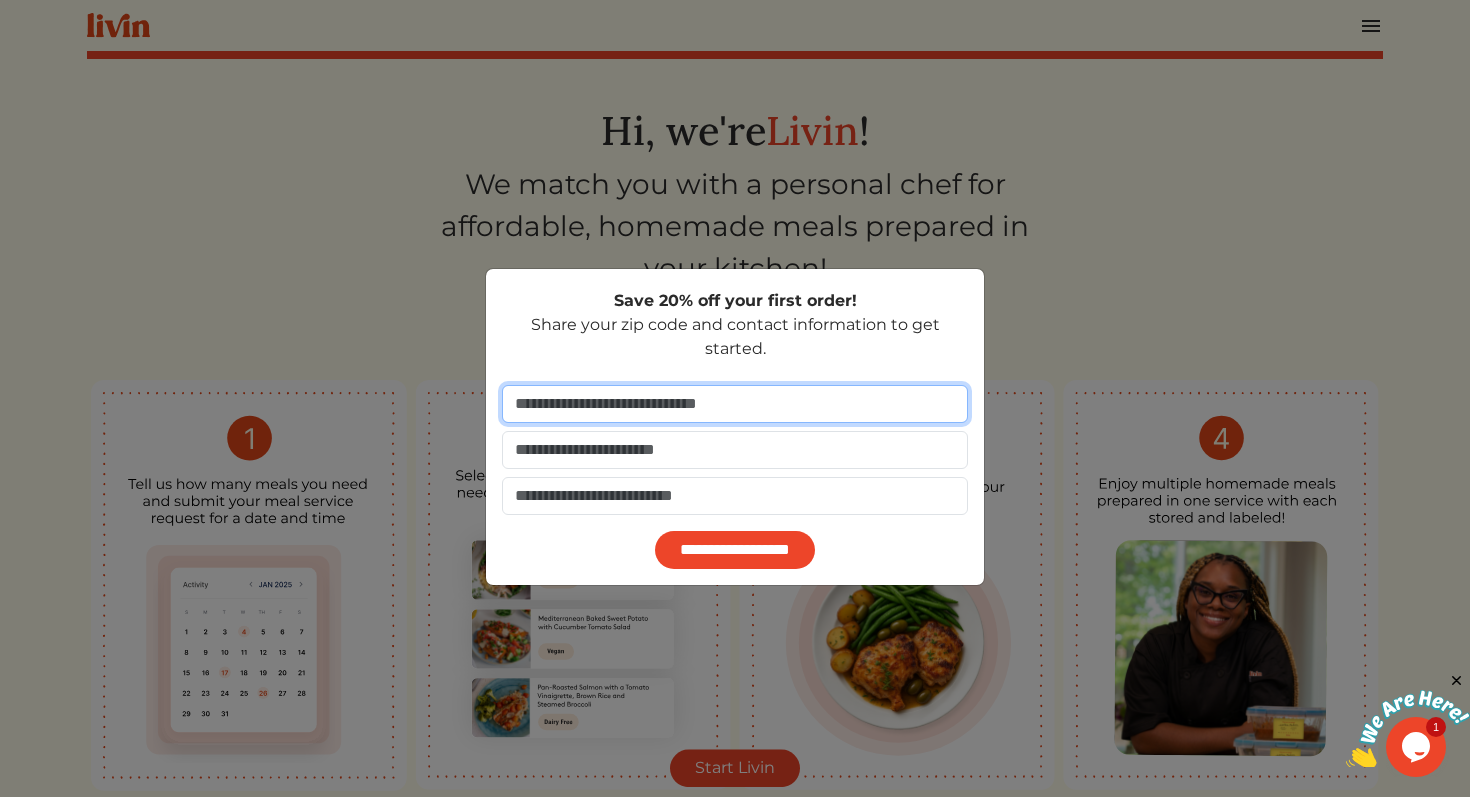 click at bounding box center [735, 404] 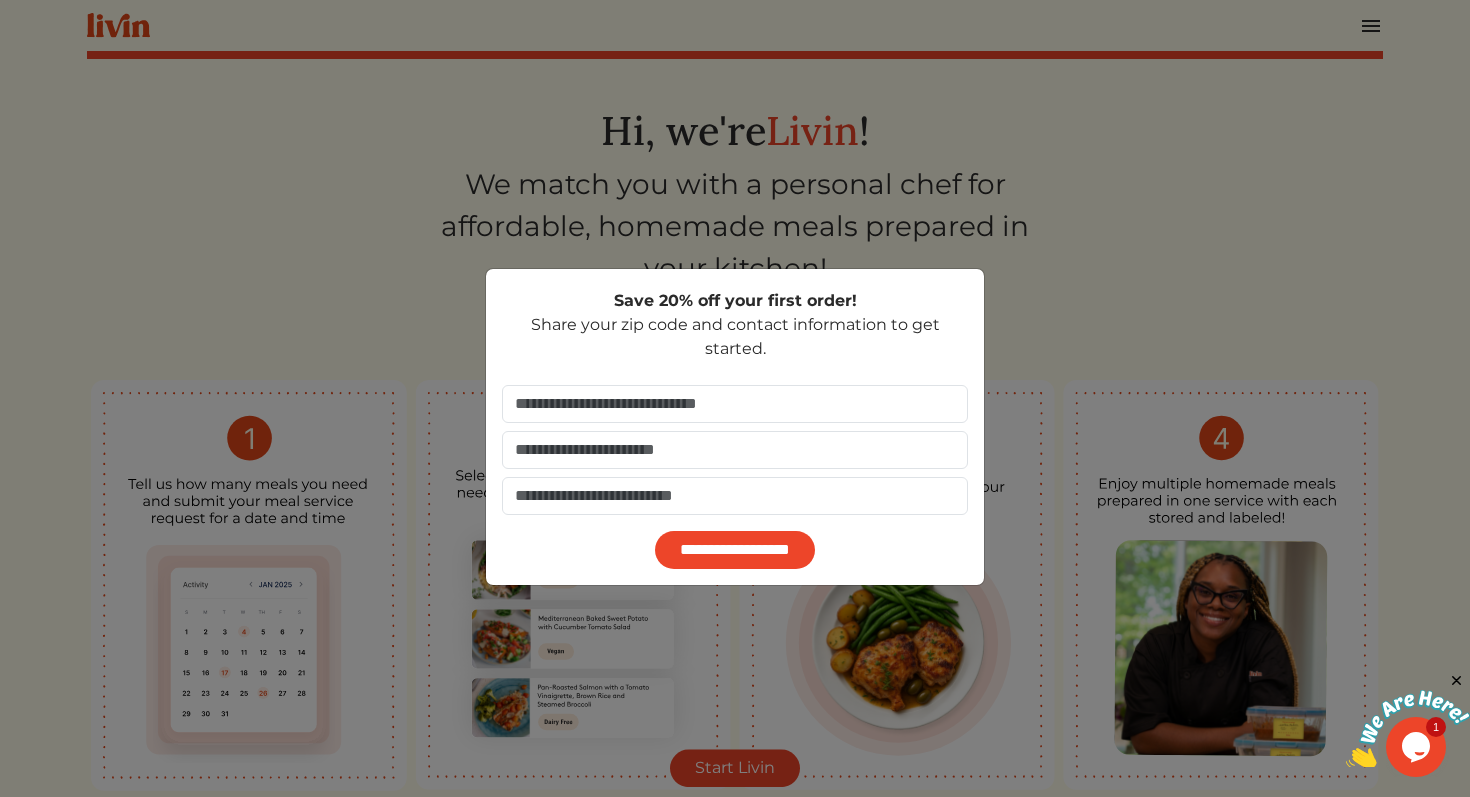 click on "**********" at bounding box center (735, 398) 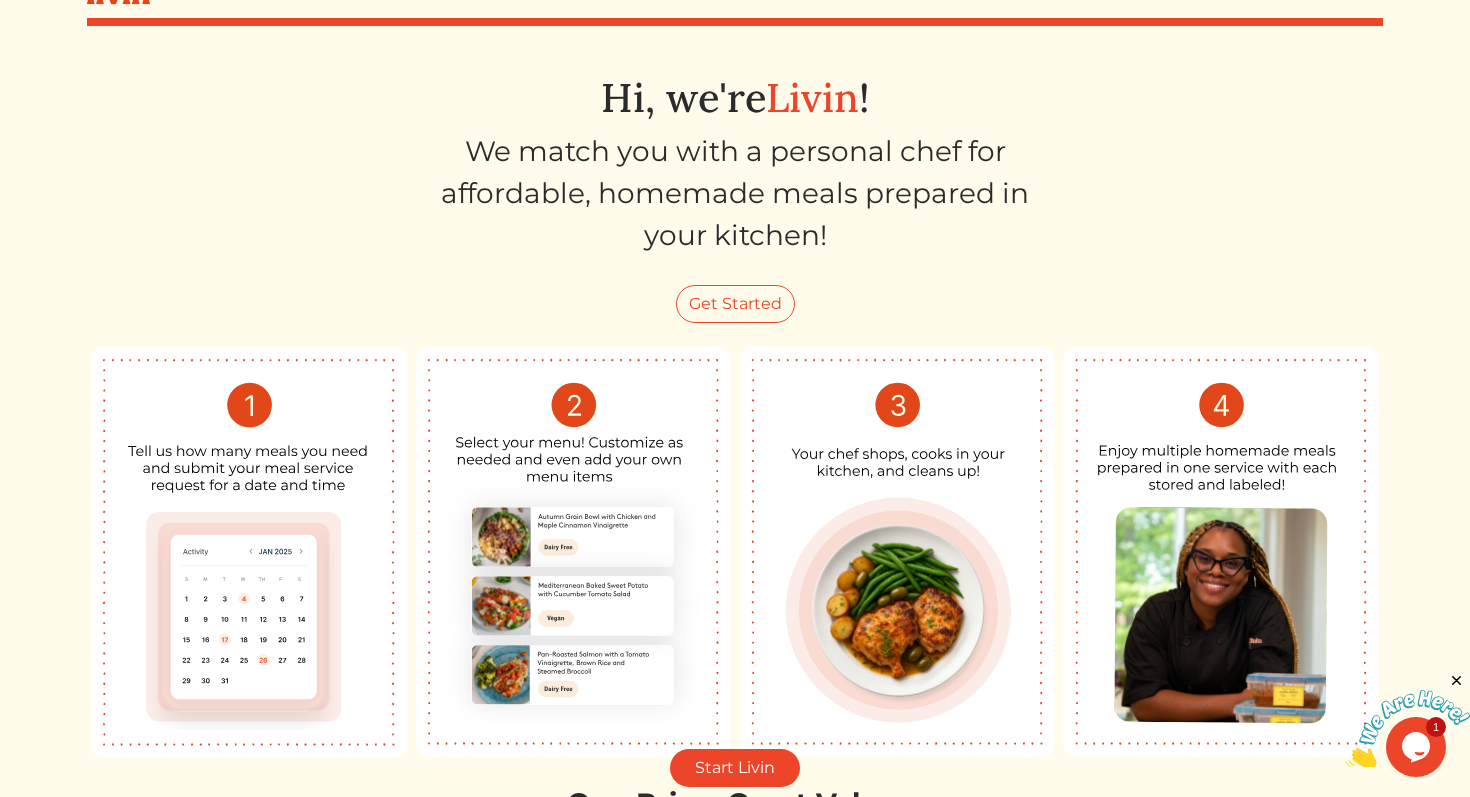 scroll, scrollTop: 0, scrollLeft: 0, axis: both 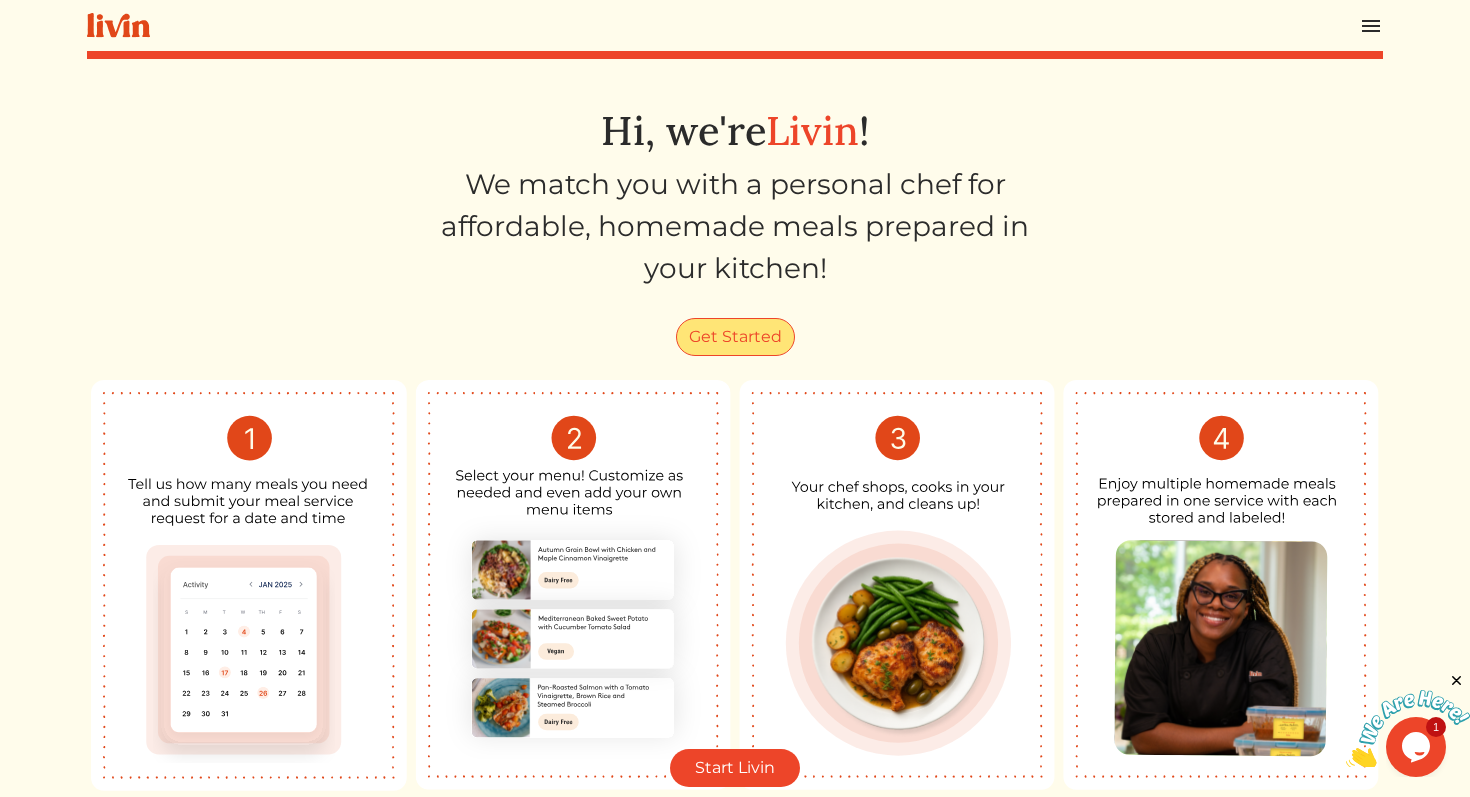 click on "Get Started" at bounding box center (735, 337) 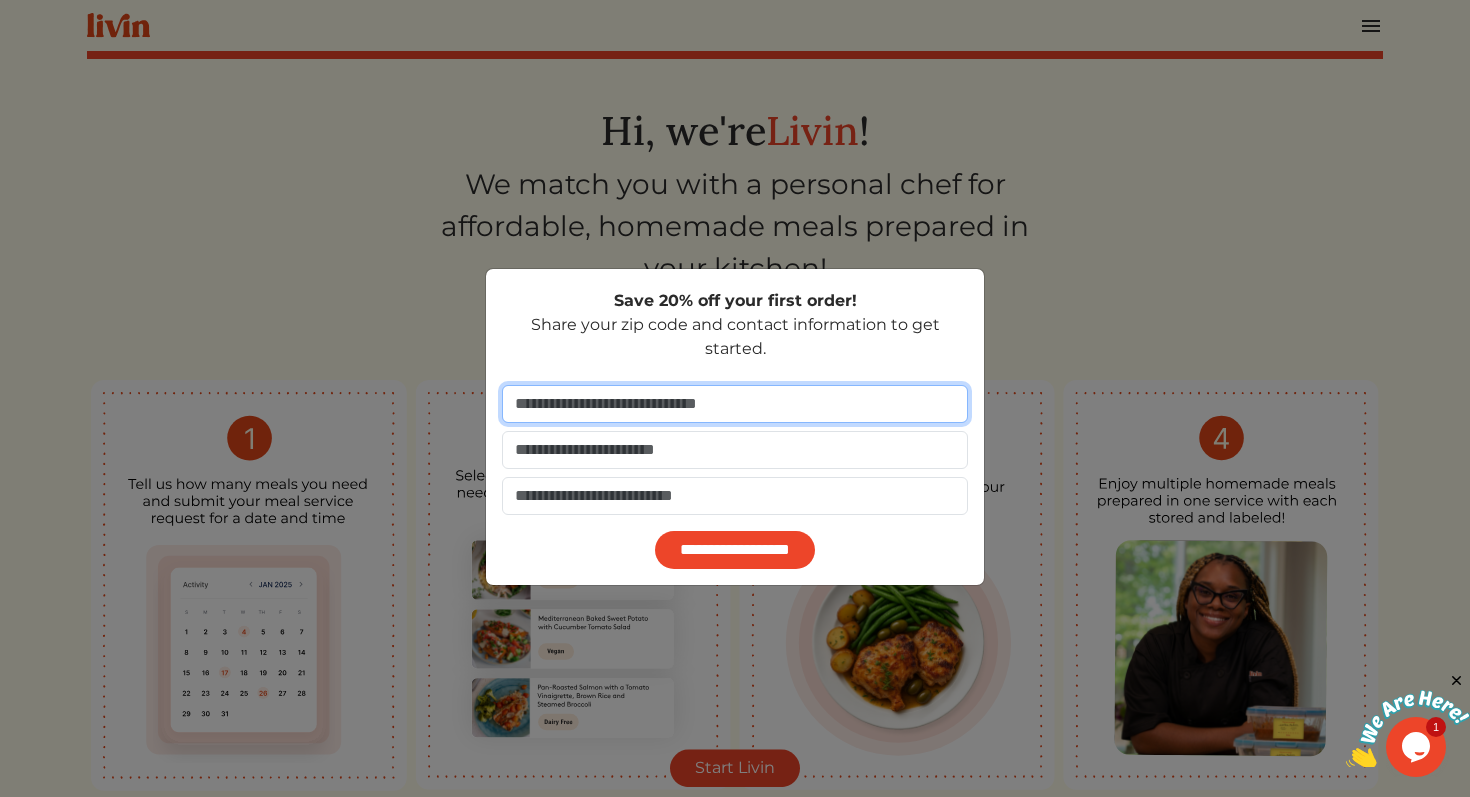 click at bounding box center (735, 404) 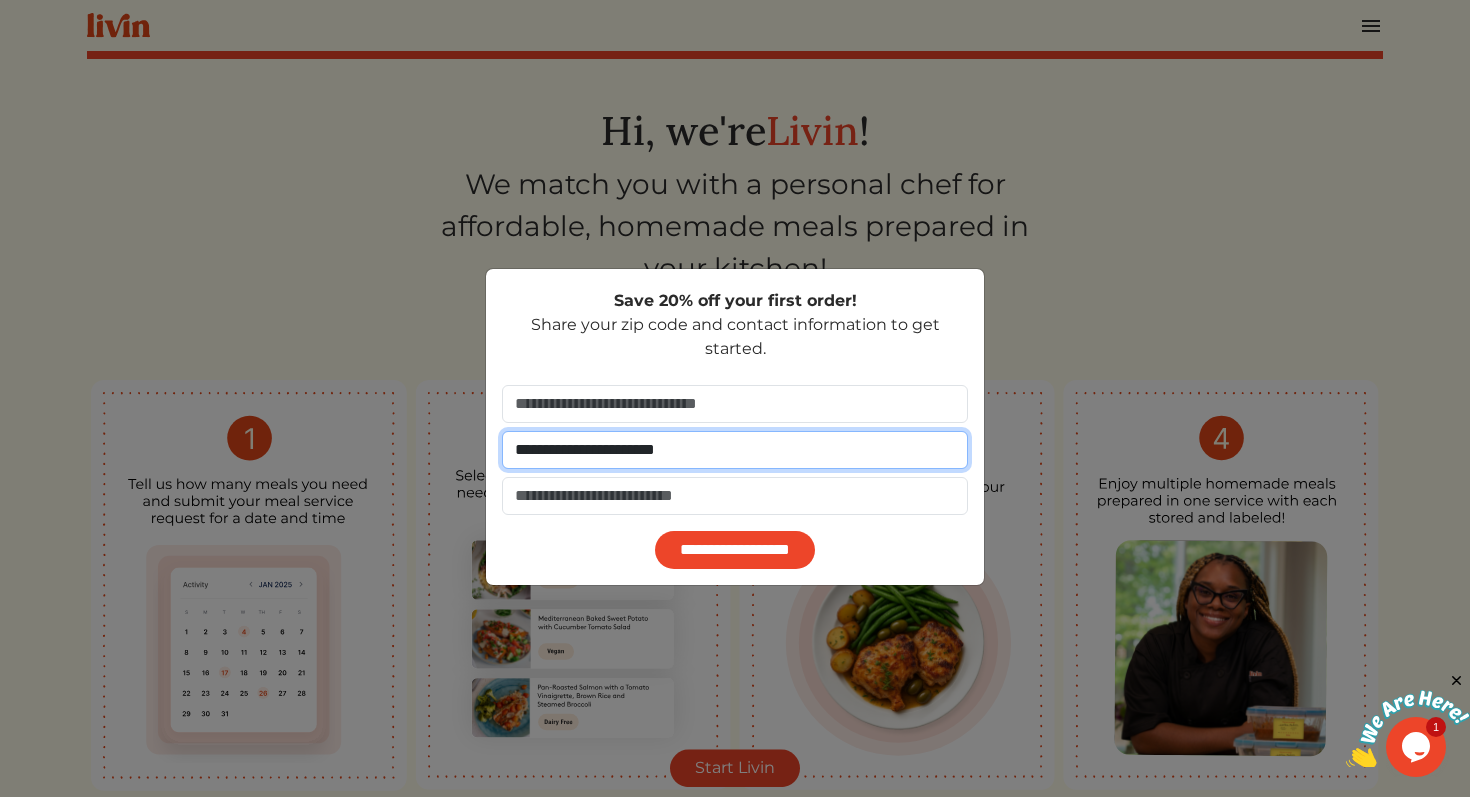 type on "**********" 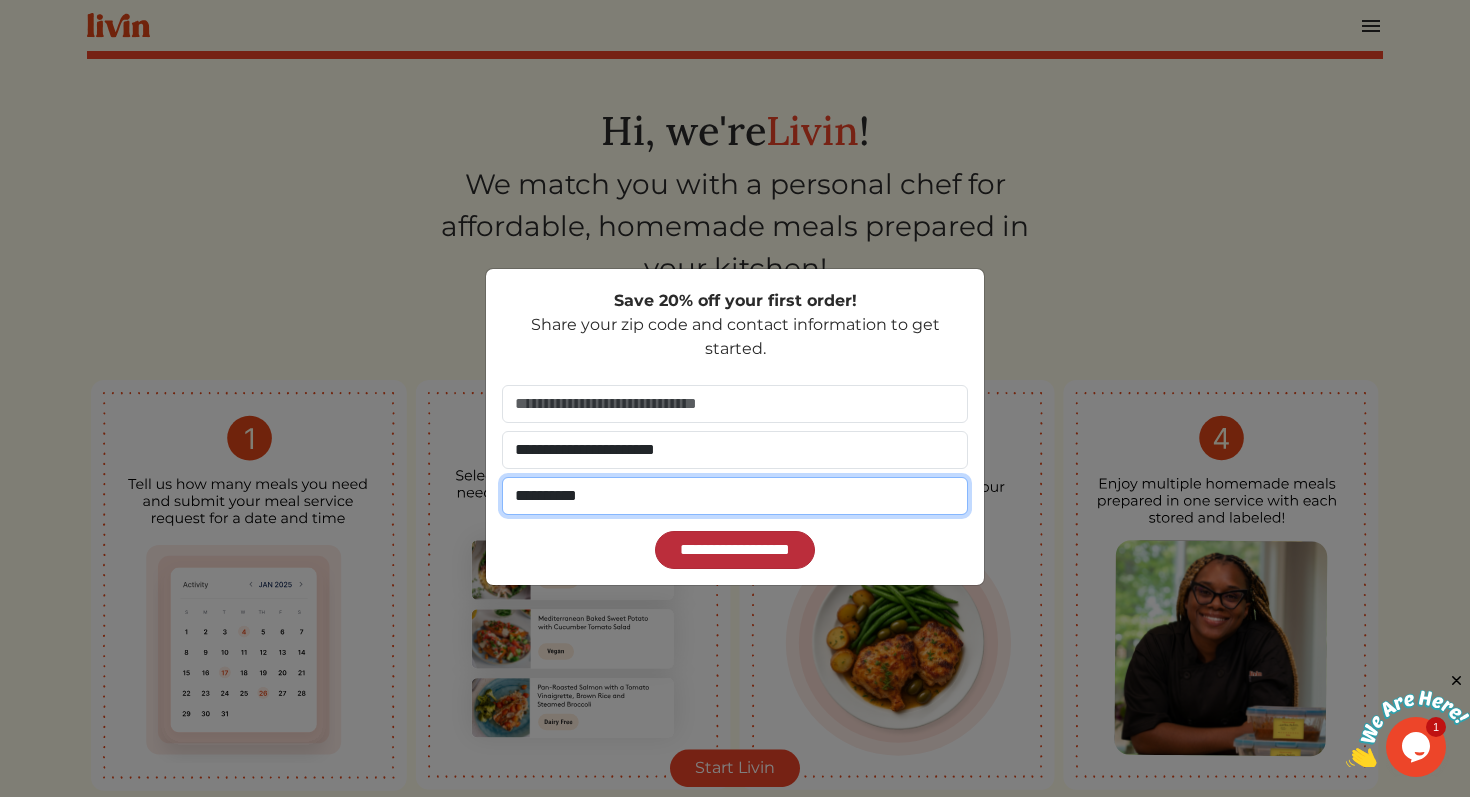 type on "**********" 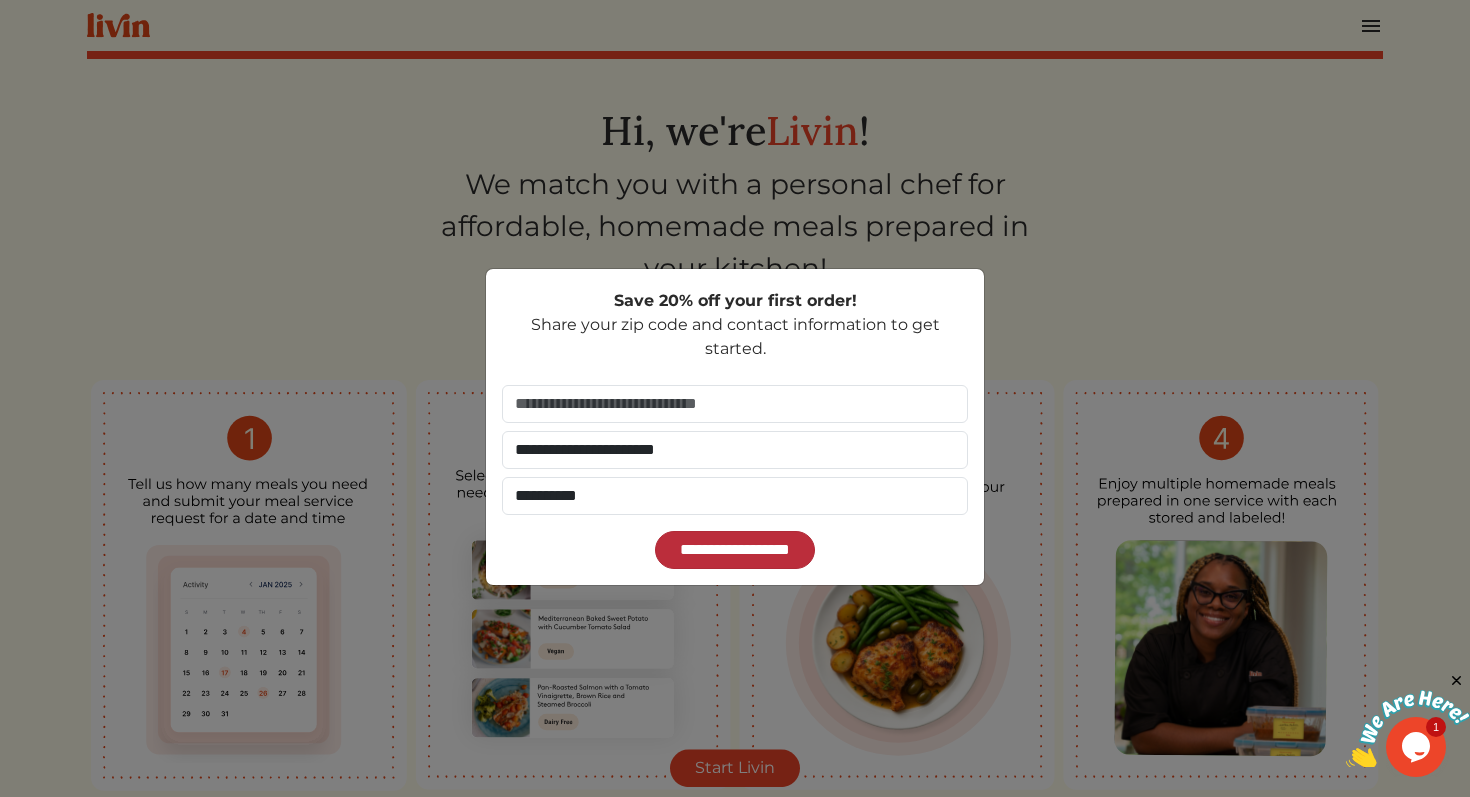 click on "**********" at bounding box center (735, 550) 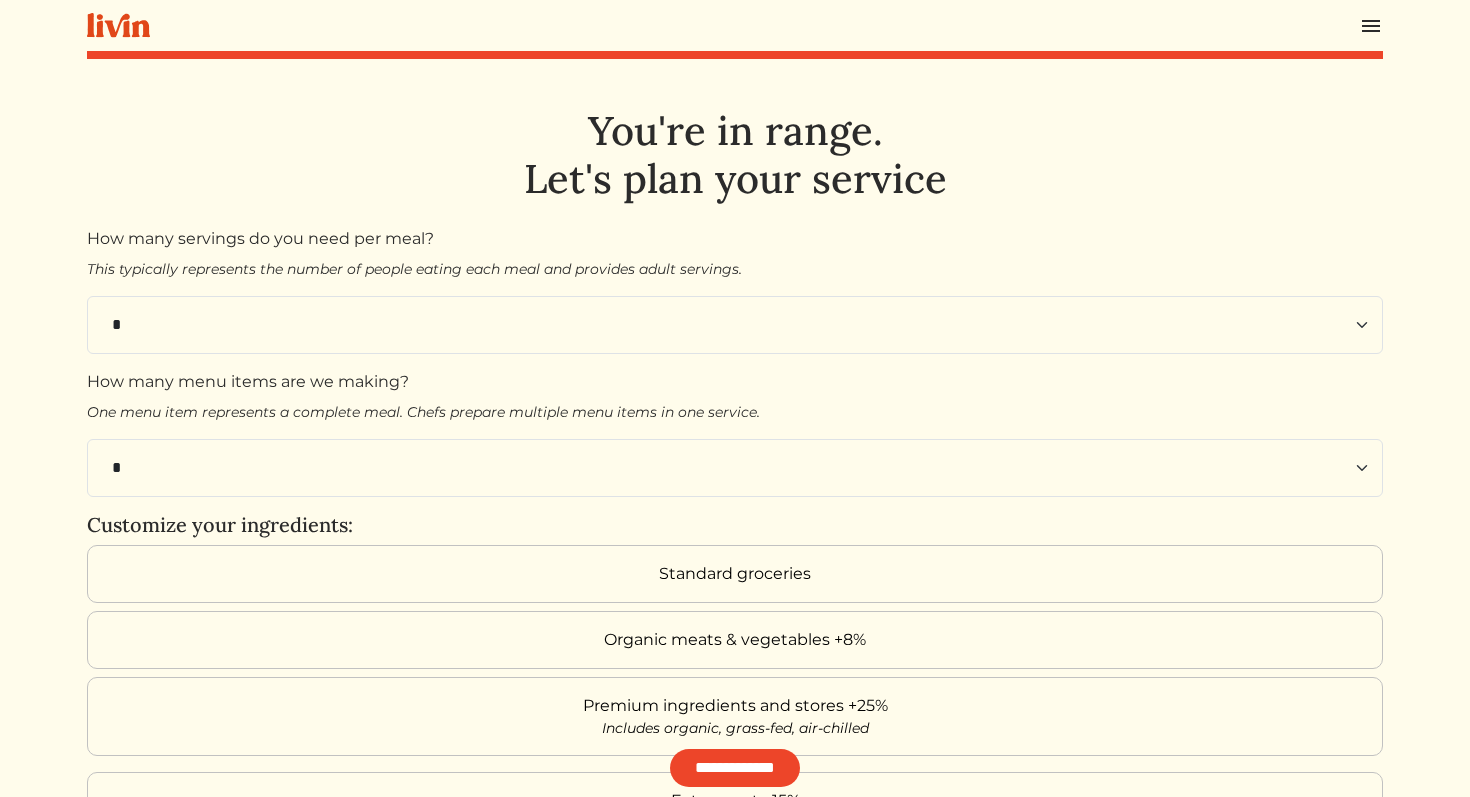 scroll, scrollTop: 0, scrollLeft: 0, axis: both 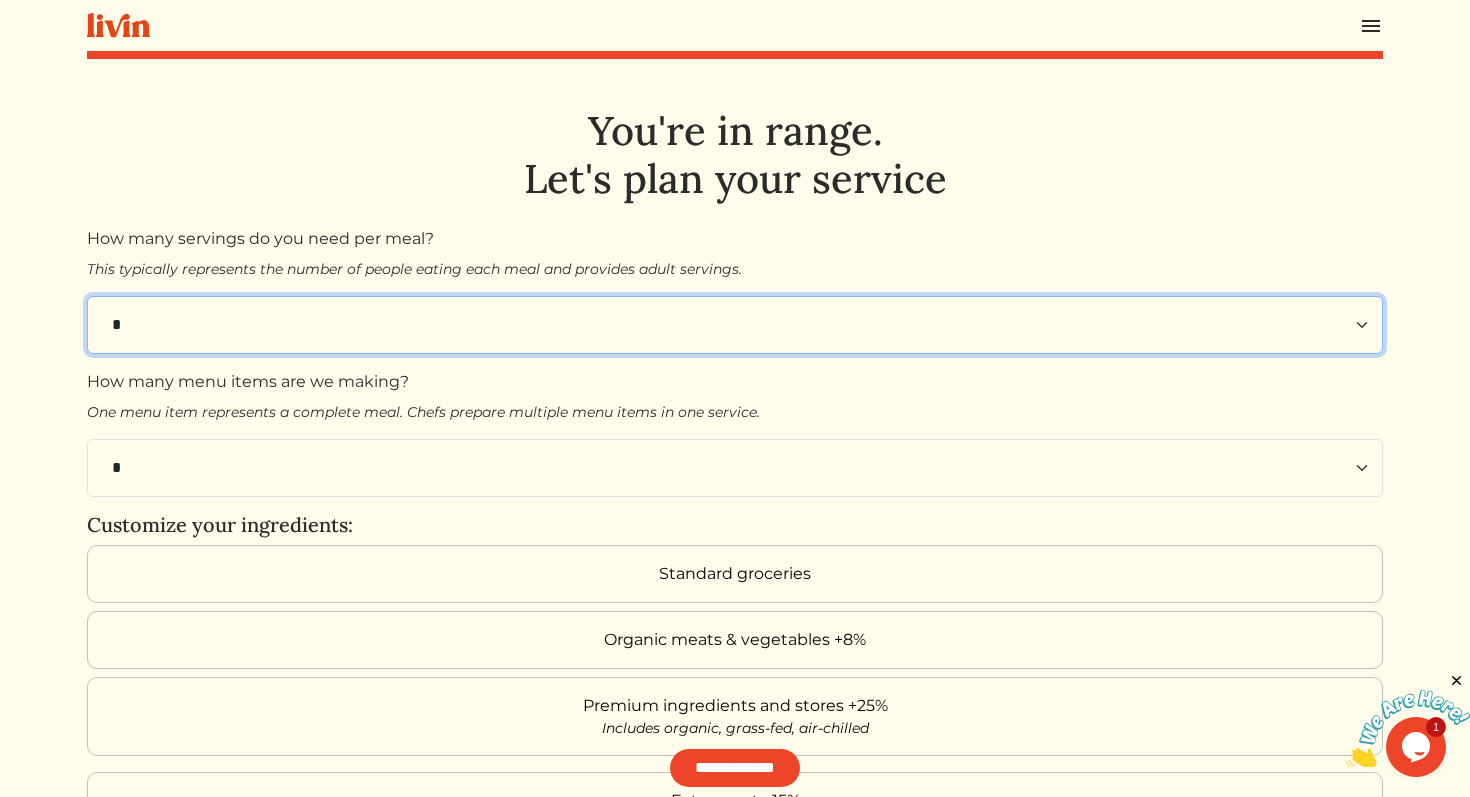 click on "*
*
*
*
*
*
*
*
**" at bounding box center (735, 325) 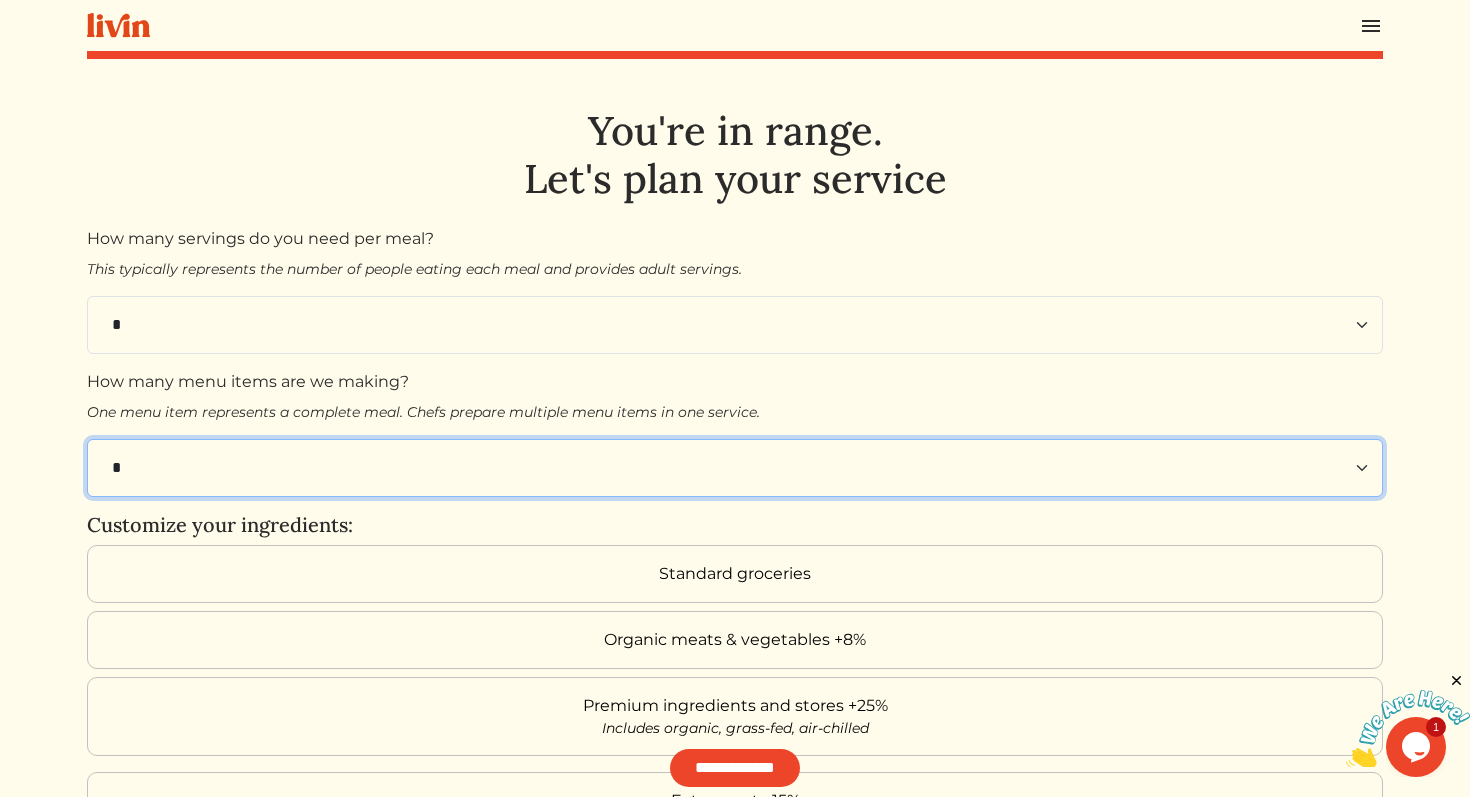 click on "*
*
*
*
*
*
*
*
**" at bounding box center (735, 468) 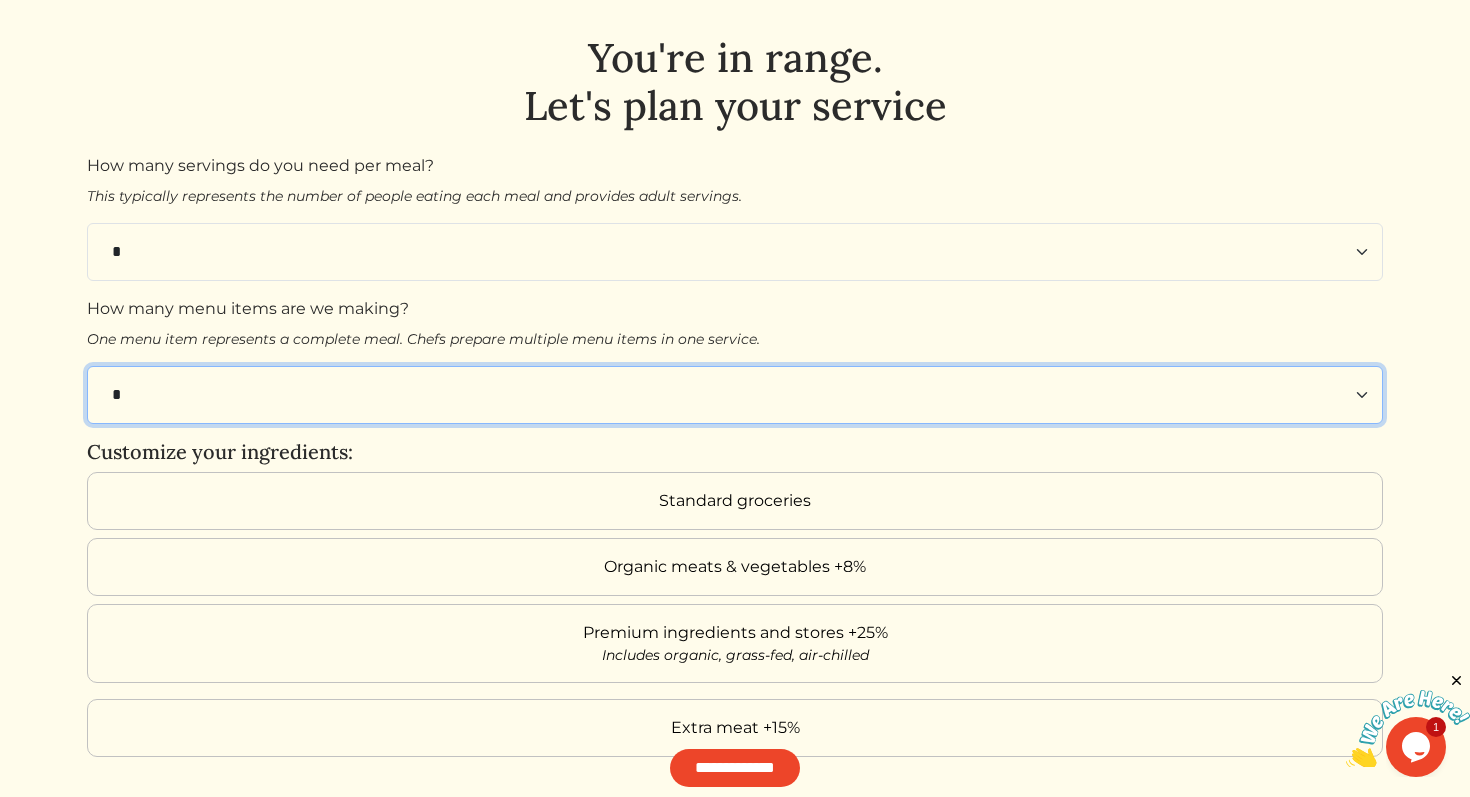 scroll, scrollTop: 190, scrollLeft: 0, axis: vertical 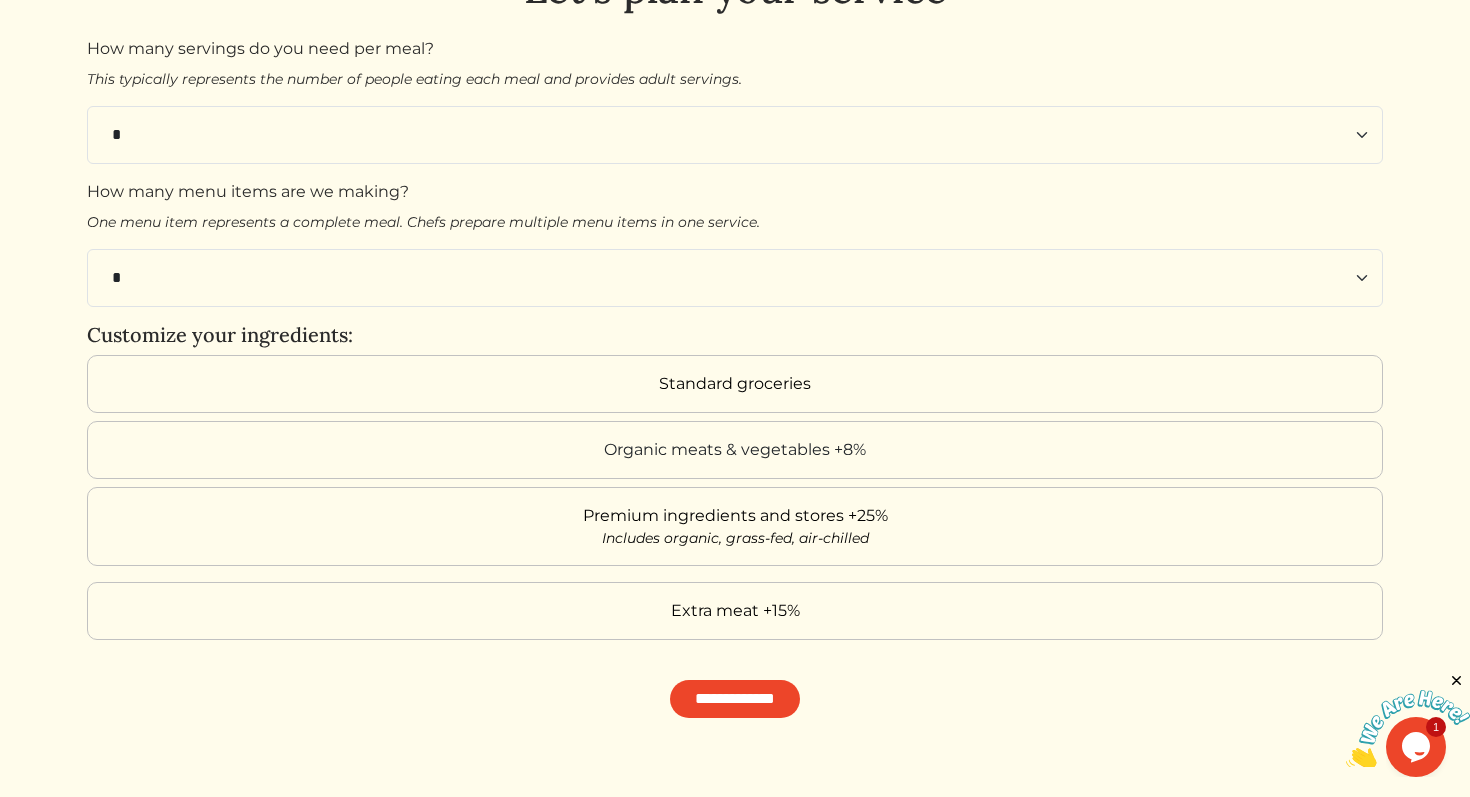 click on "Organic meats & vegetables +8%" at bounding box center [735, 450] 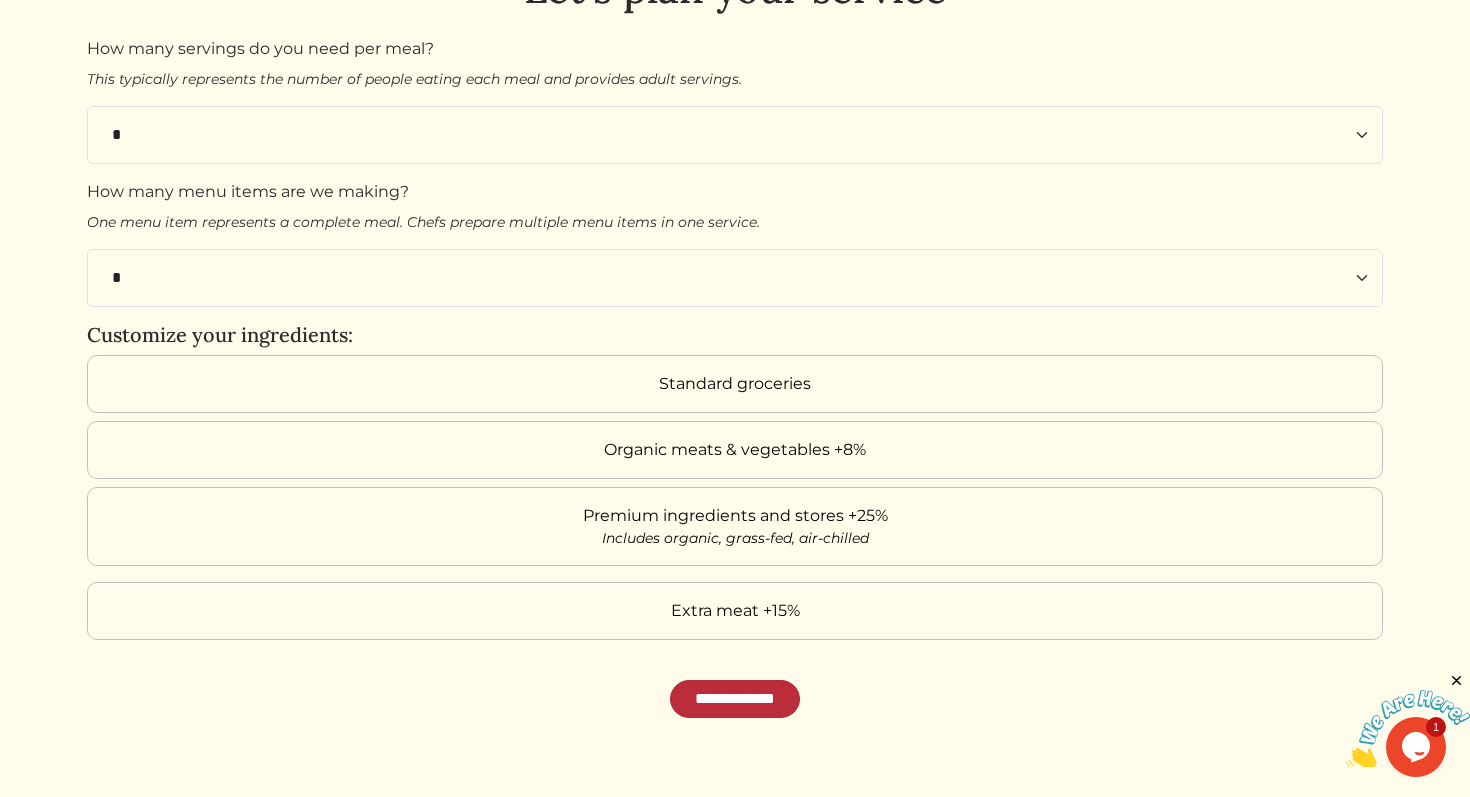click on "**********" at bounding box center (735, 699) 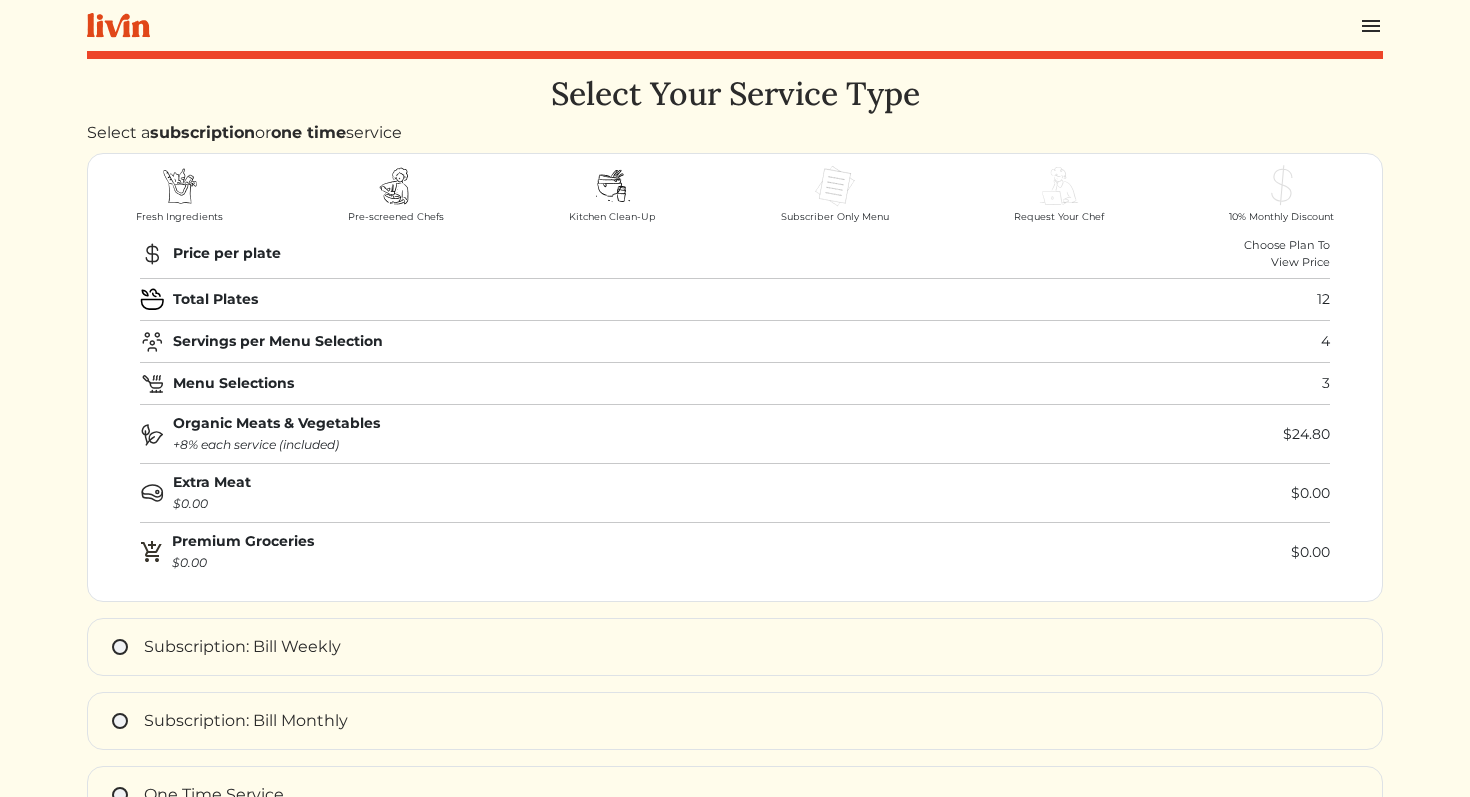 scroll, scrollTop: 0, scrollLeft: 0, axis: both 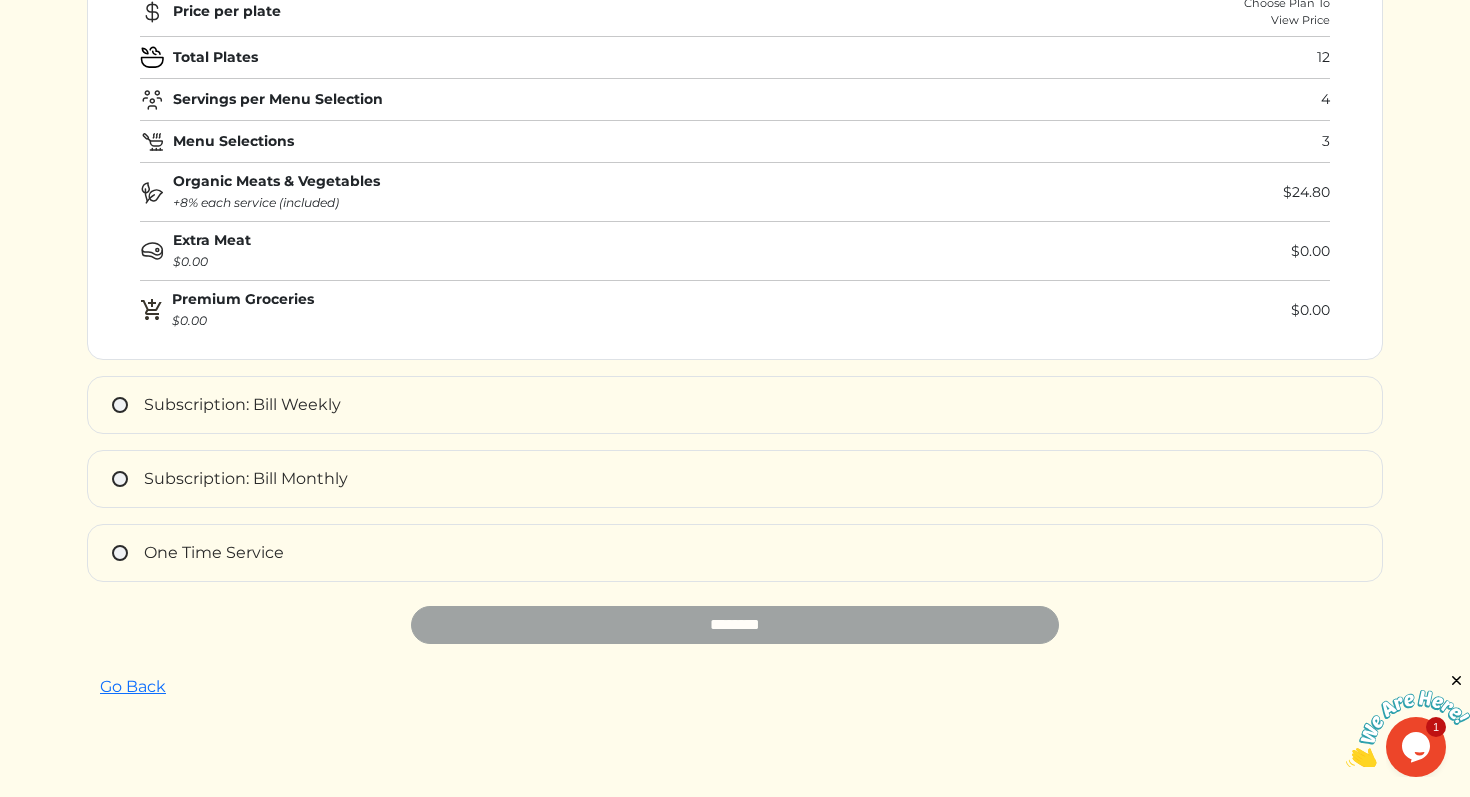 click on "Subscription: Bill Monthly" at bounding box center [735, 479] 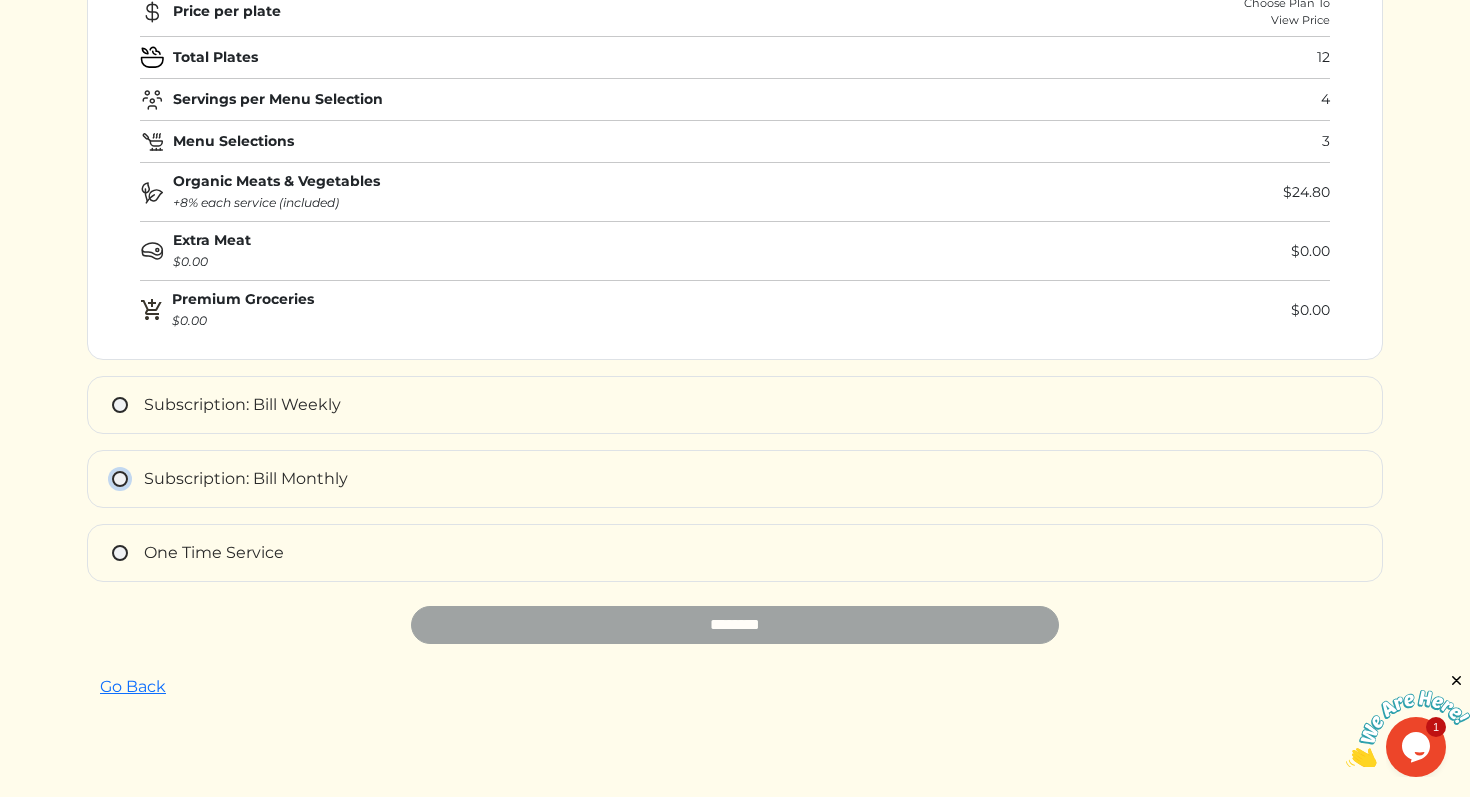 type on "**********" 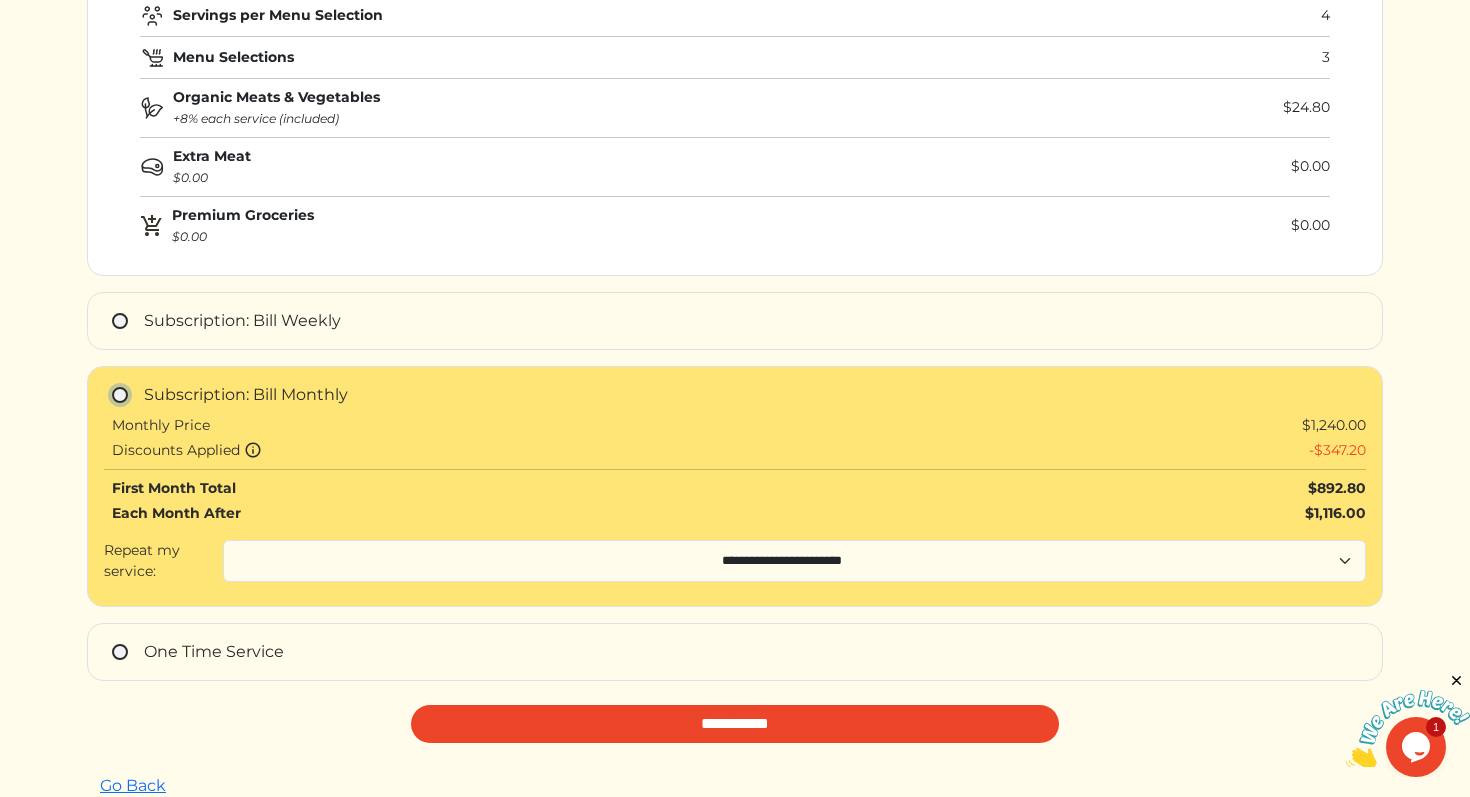 scroll, scrollTop: 386, scrollLeft: 0, axis: vertical 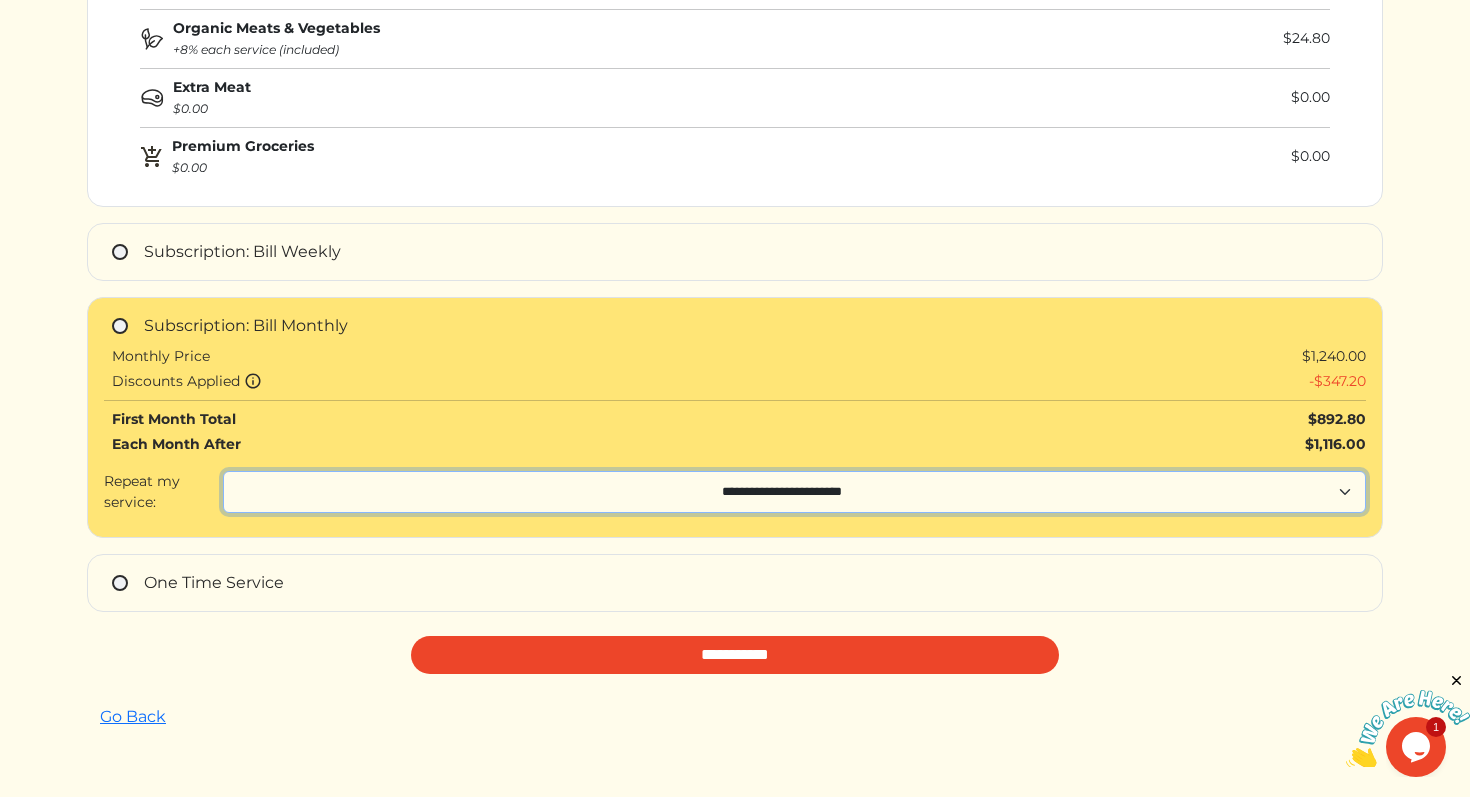 click on "**********" at bounding box center (794, 492) 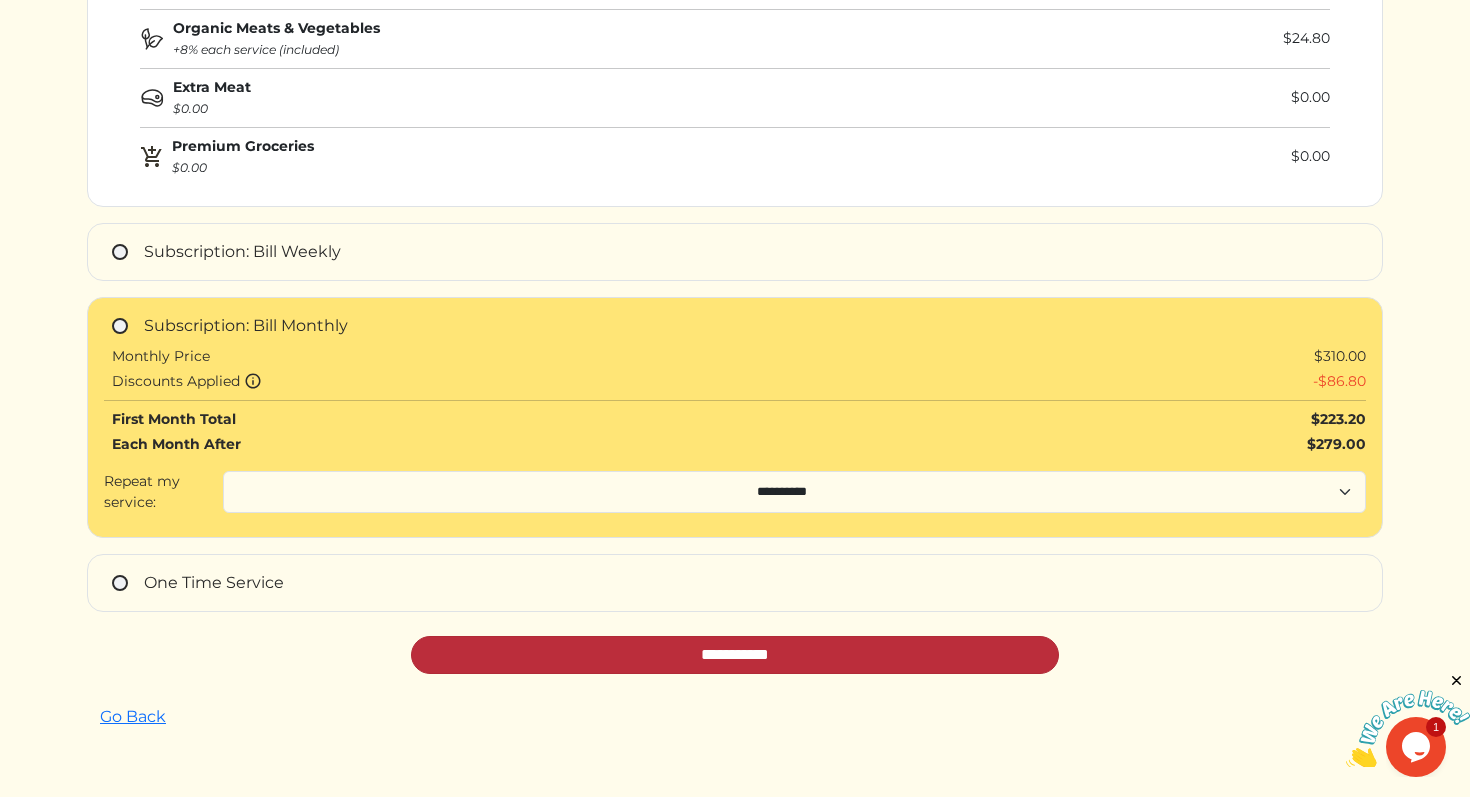 click on "**********" at bounding box center [735, 655] 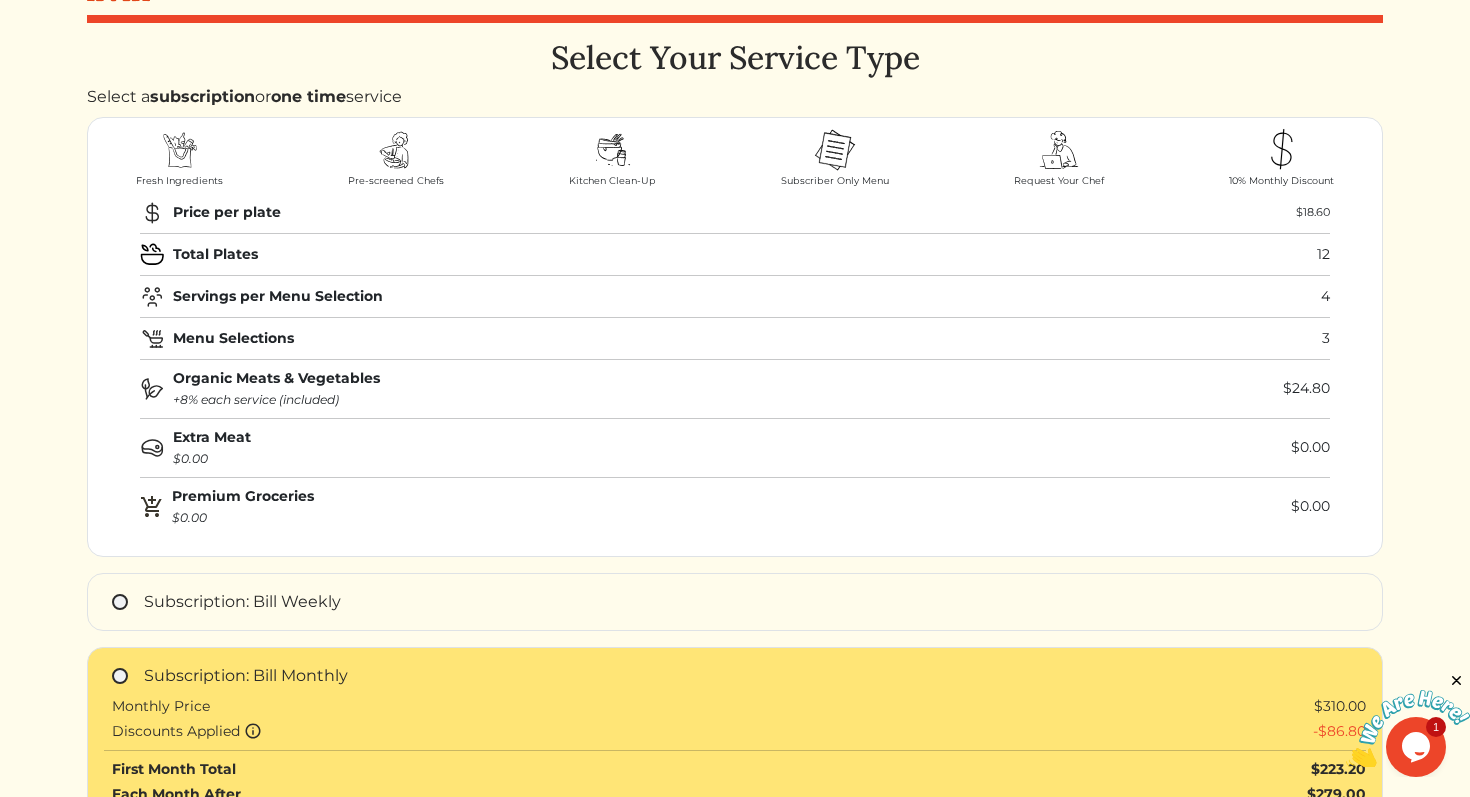scroll, scrollTop: 0, scrollLeft: 0, axis: both 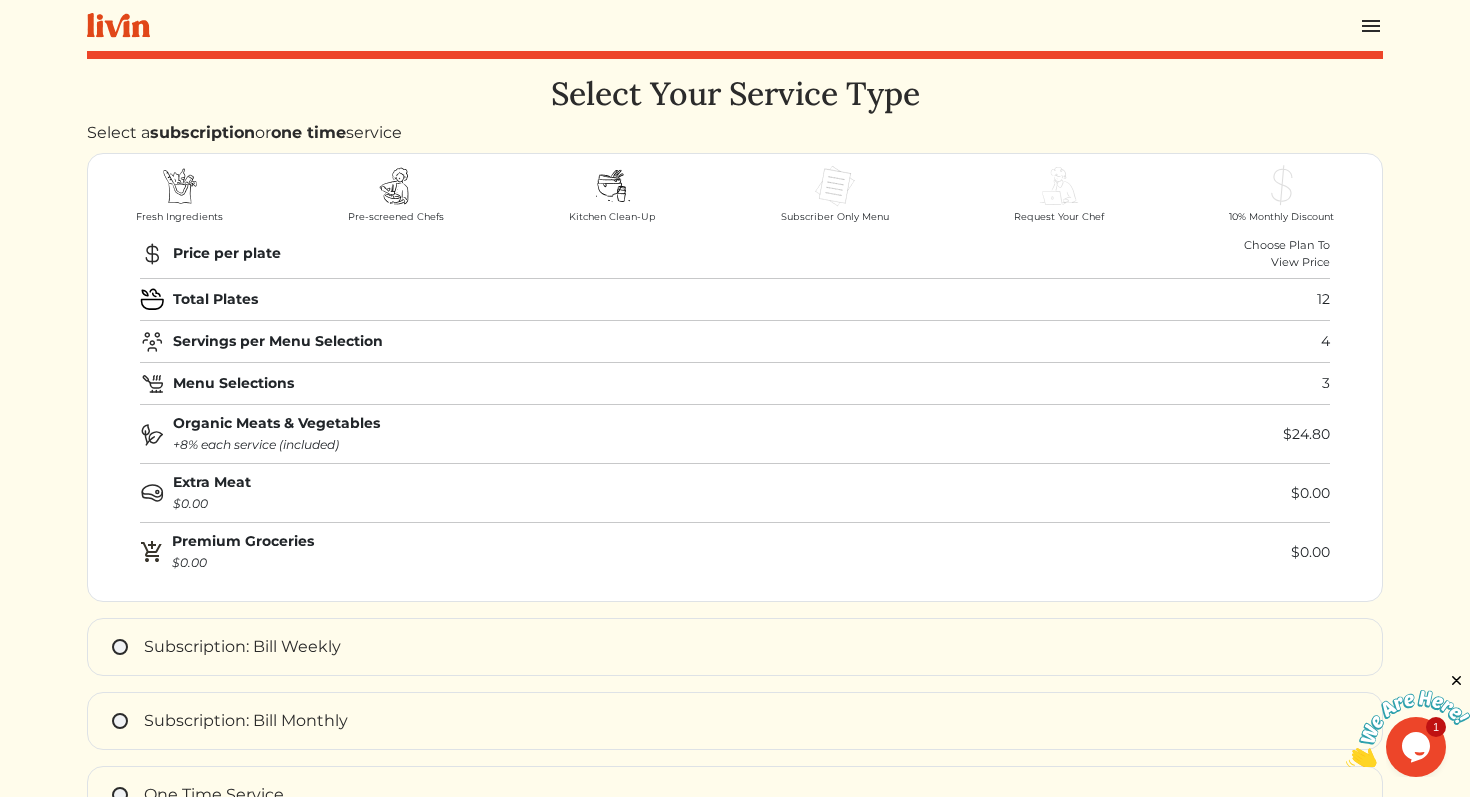 click at bounding box center [1371, 26] 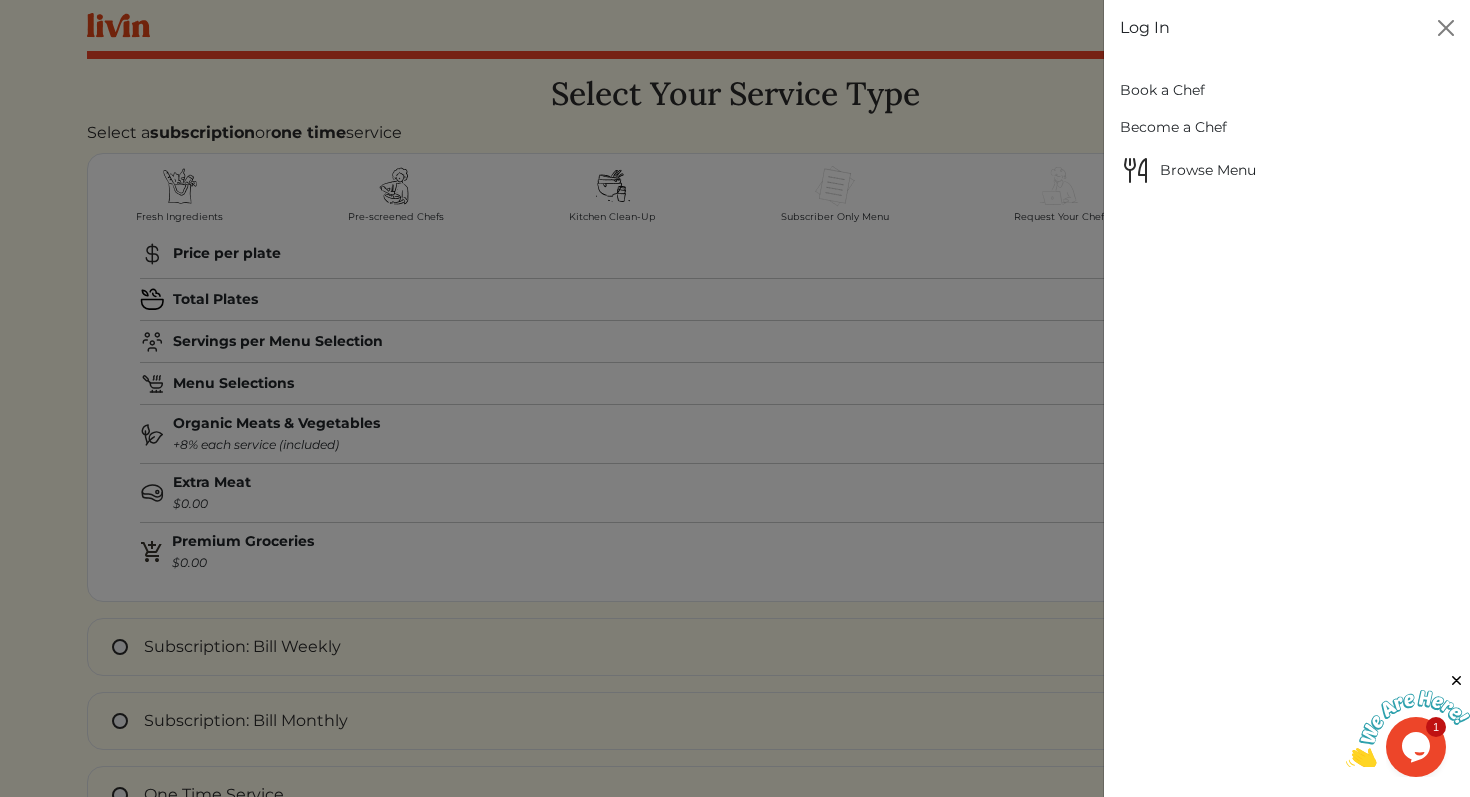 click on "Browse Menu" at bounding box center [1287, 170] 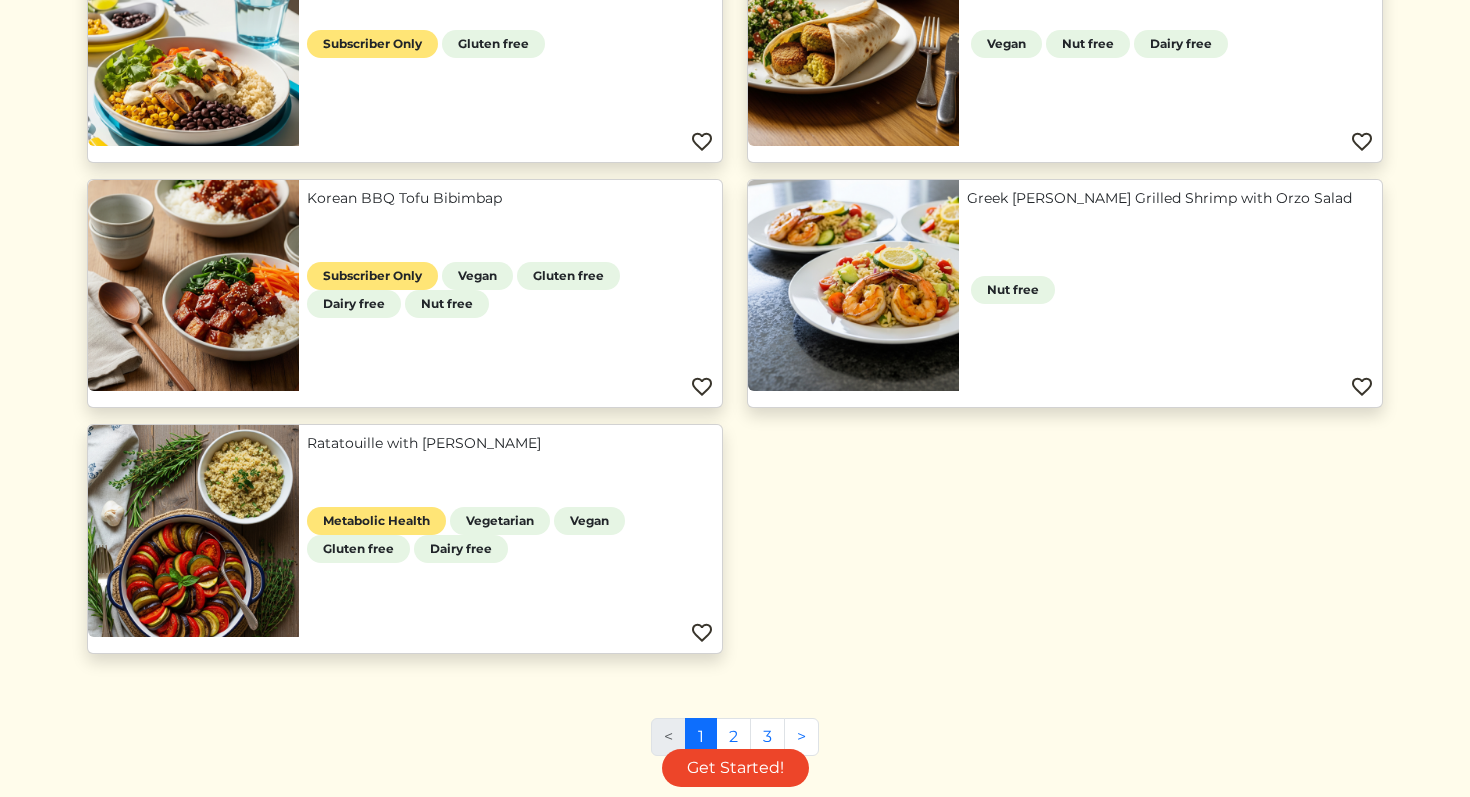 scroll, scrollTop: 1825, scrollLeft: 0, axis: vertical 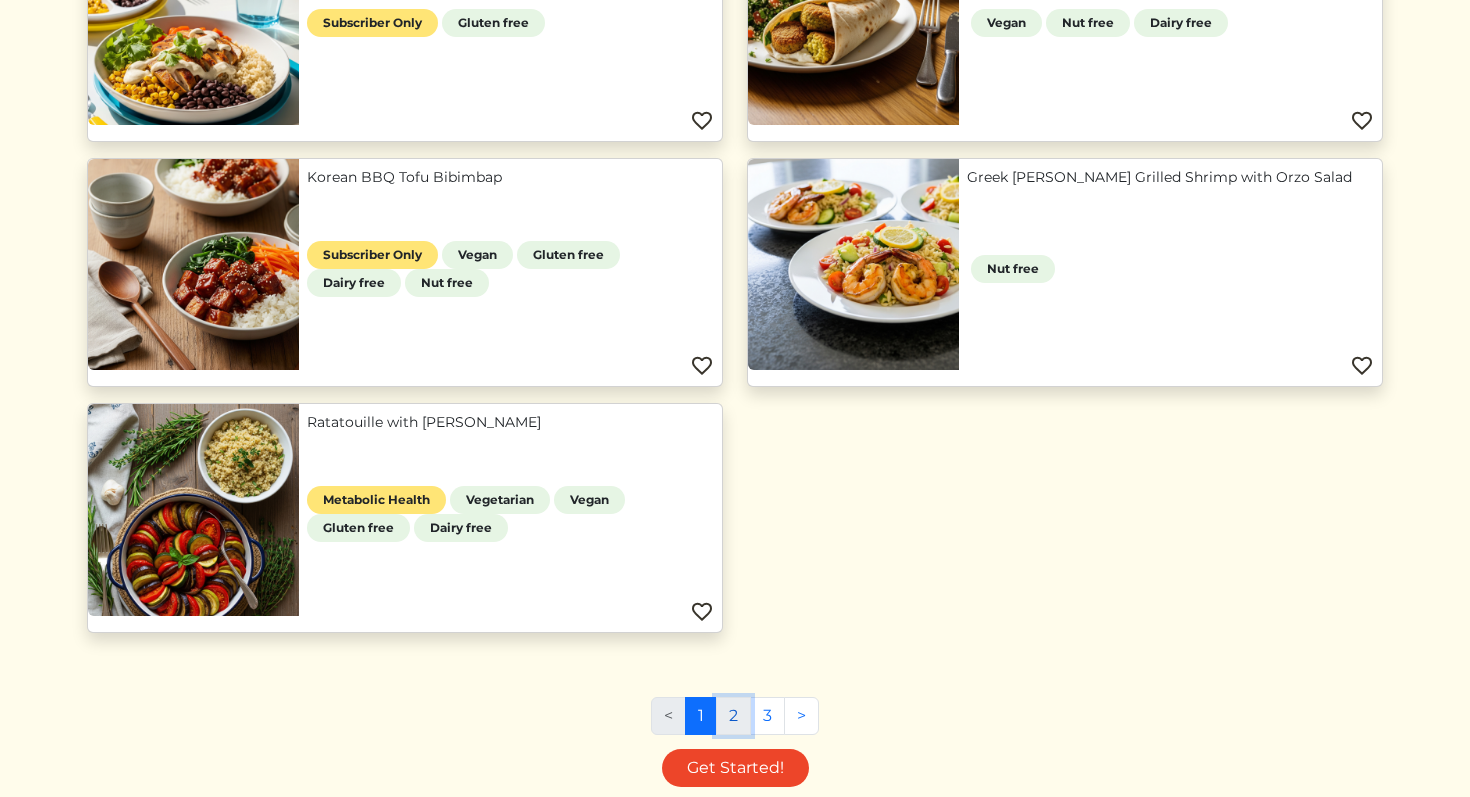 click on "2" at bounding box center [733, 716] 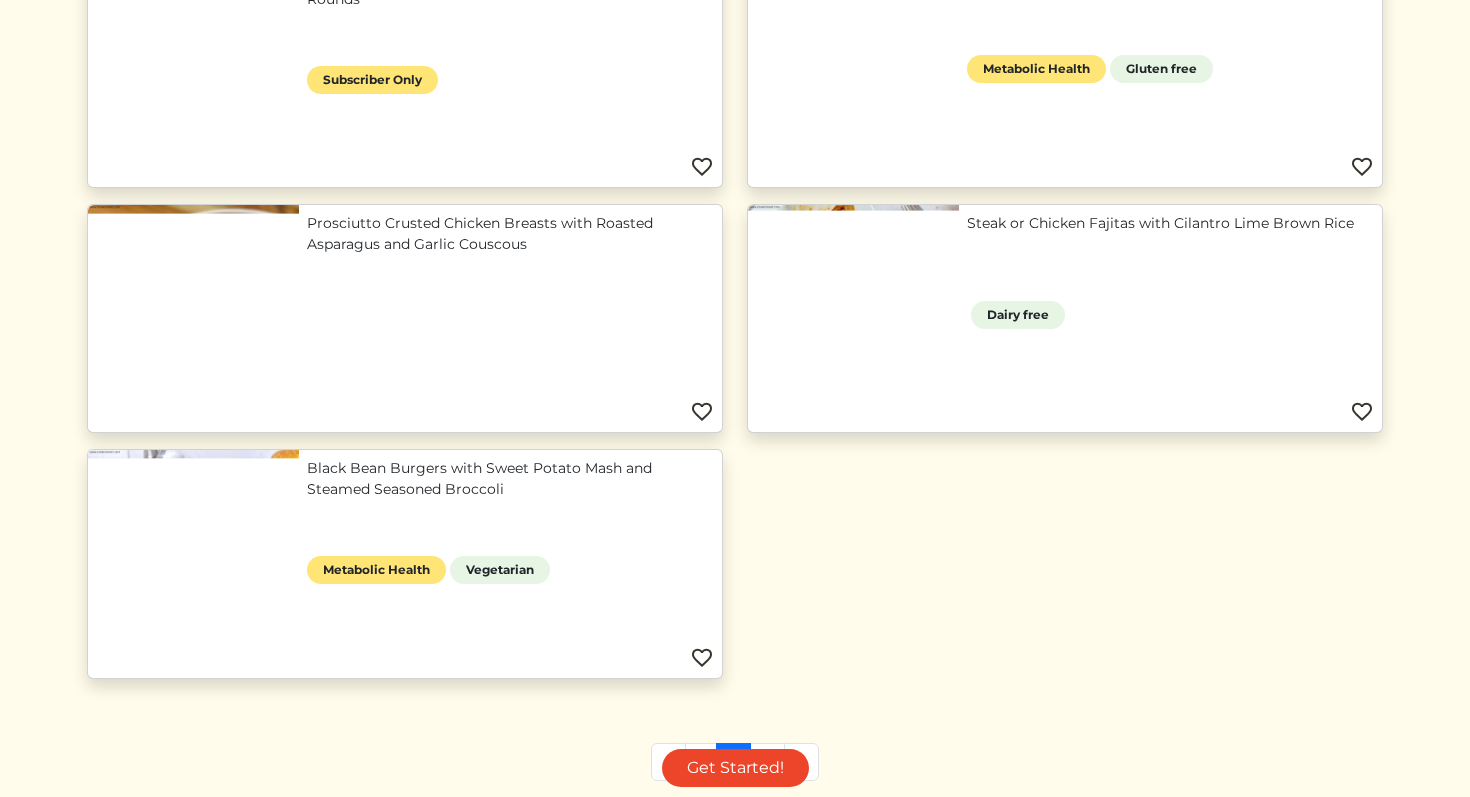 scroll, scrollTop: 1807, scrollLeft: 0, axis: vertical 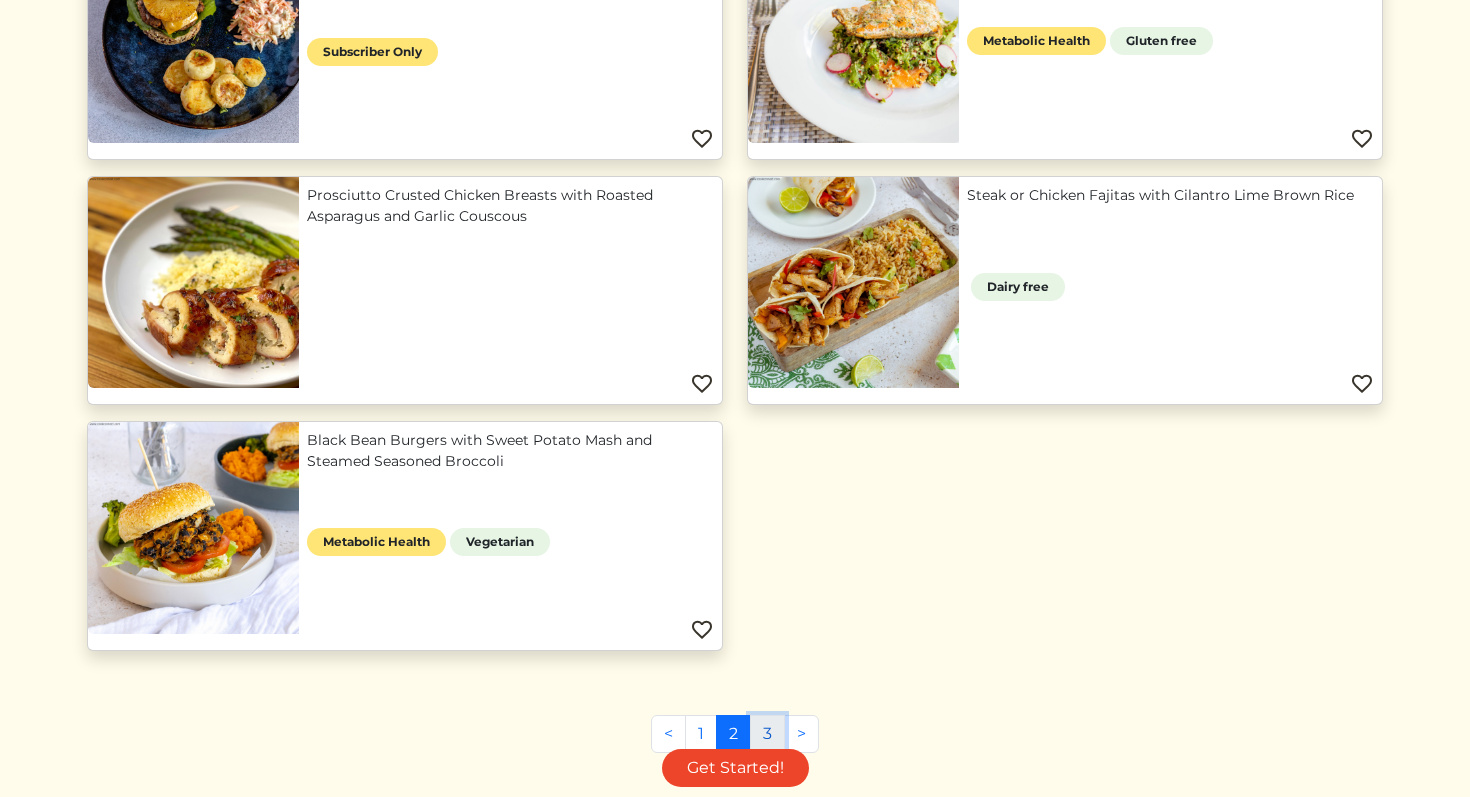 click on "3" at bounding box center (767, 734) 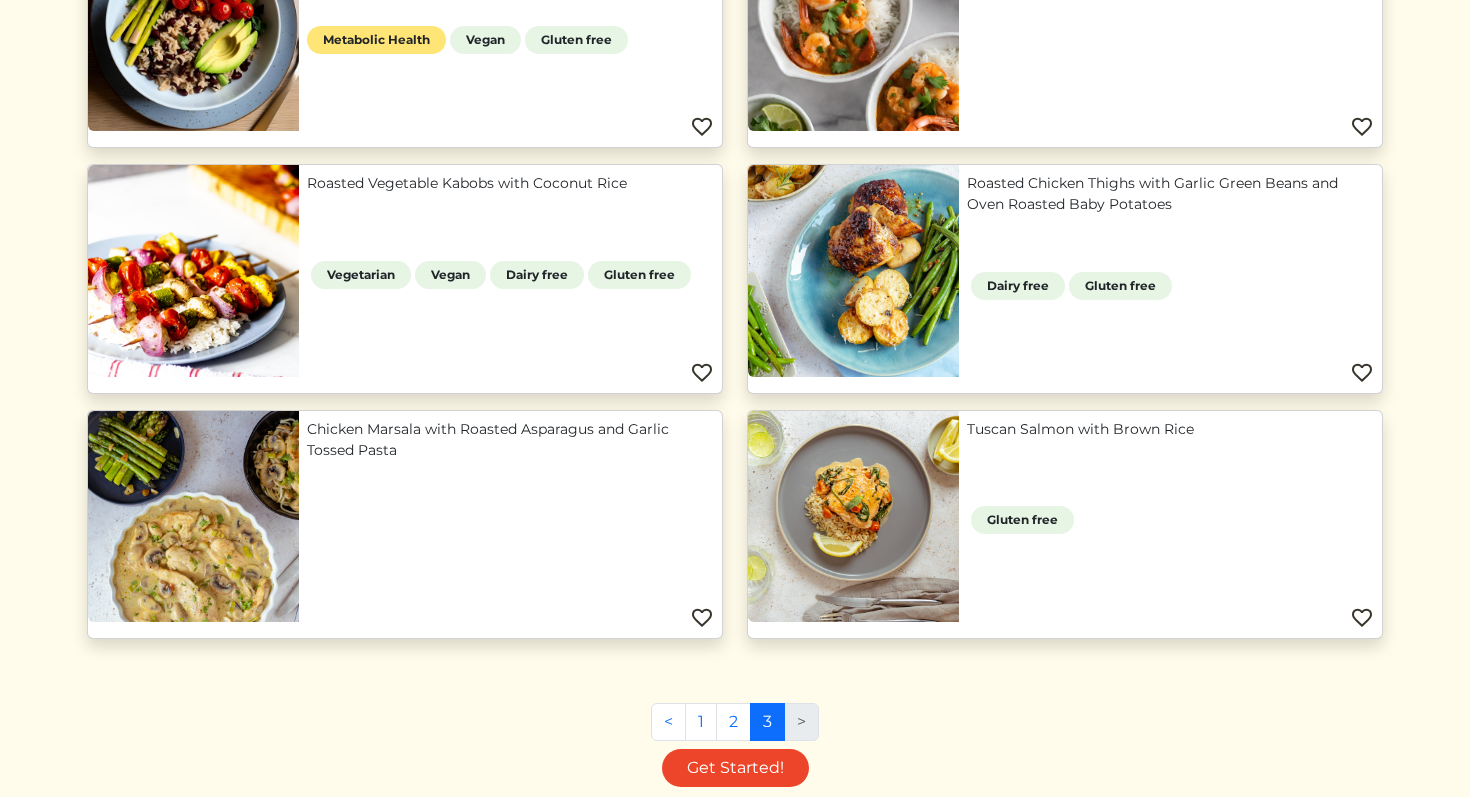 scroll, scrollTop: 646, scrollLeft: 0, axis: vertical 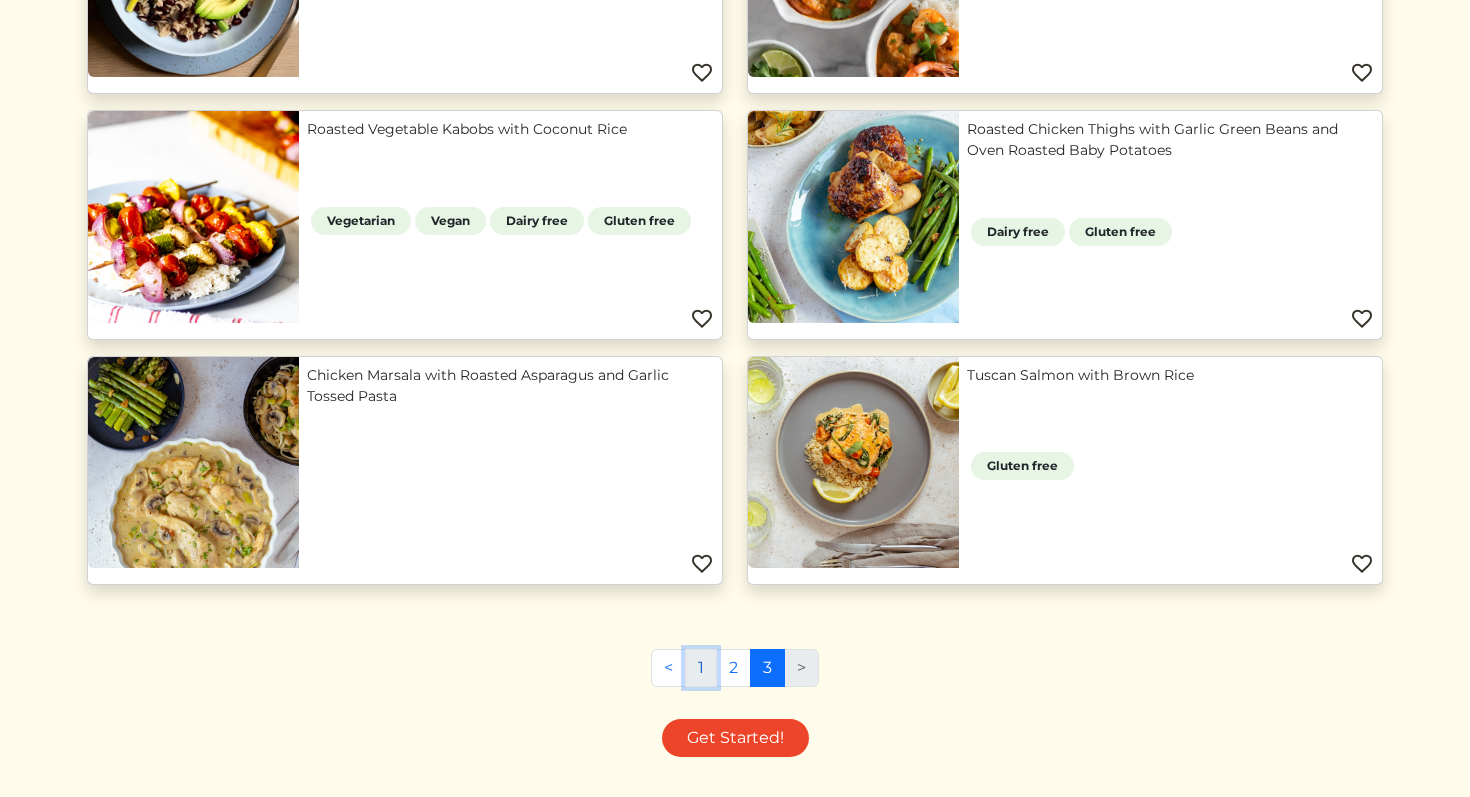 click on "1" at bounding box center [701, 668] 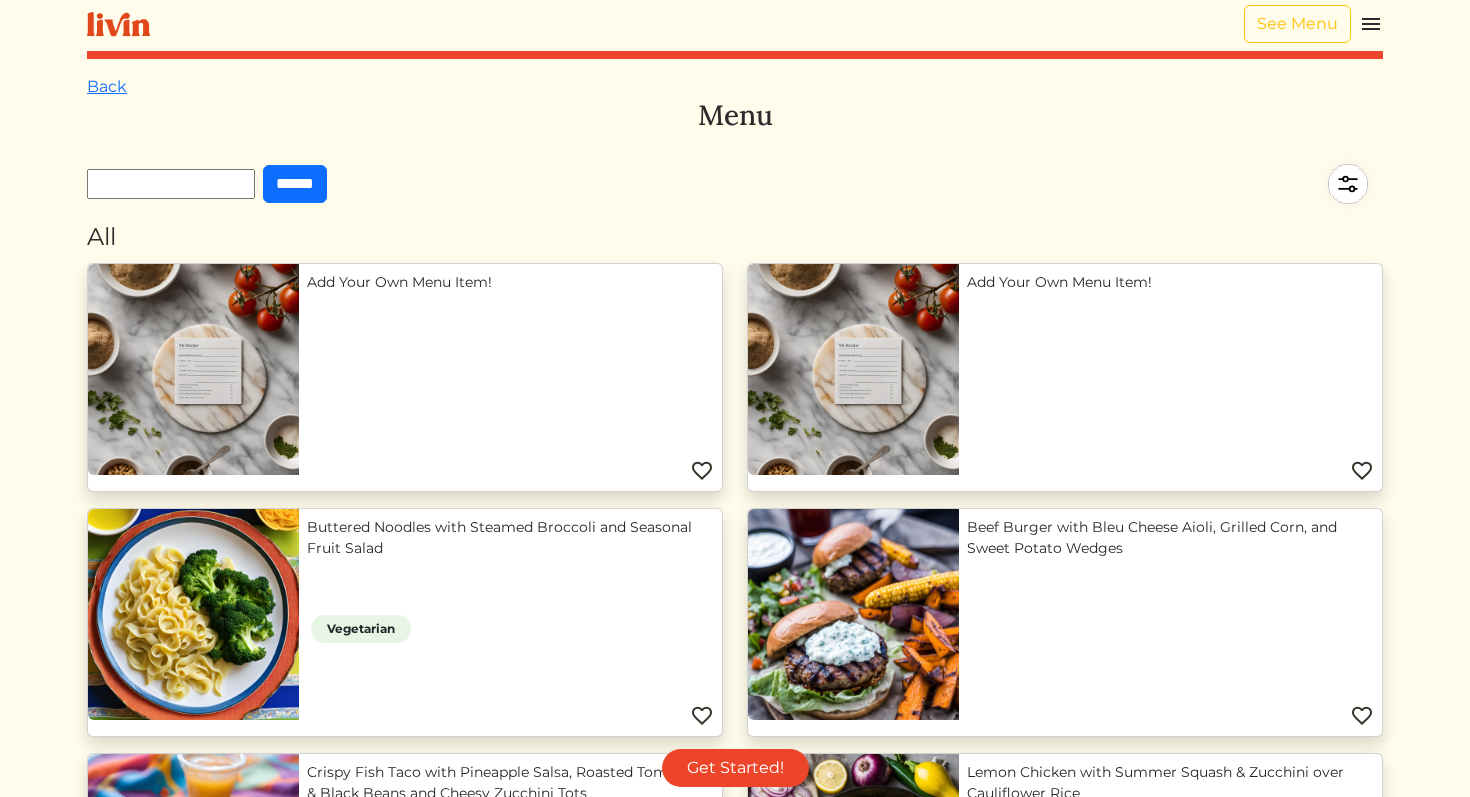 scroll, scrollTop: 0, scrollLeft: 0, axis: both 